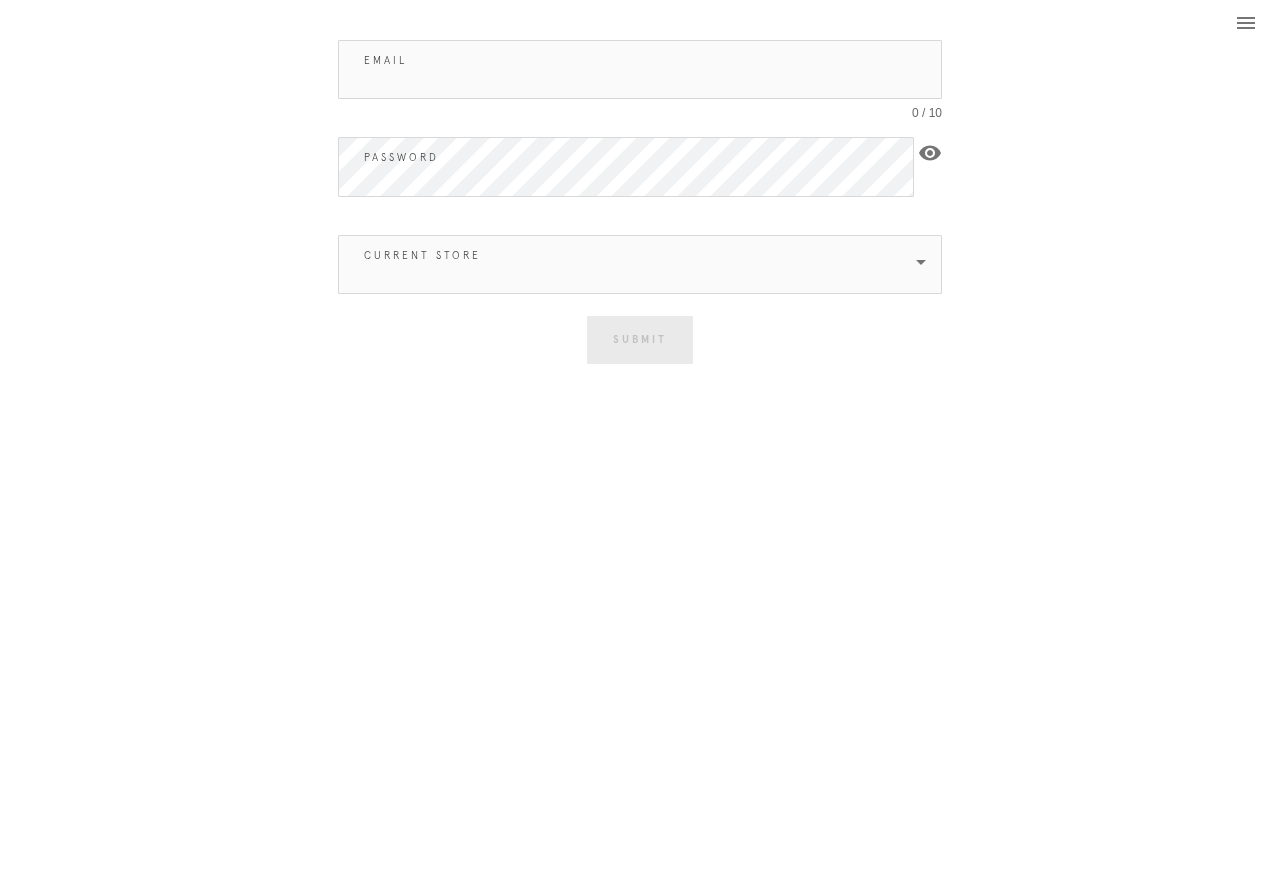 scroll, scrollTop: 0, scrollLeft: 0, axis: both 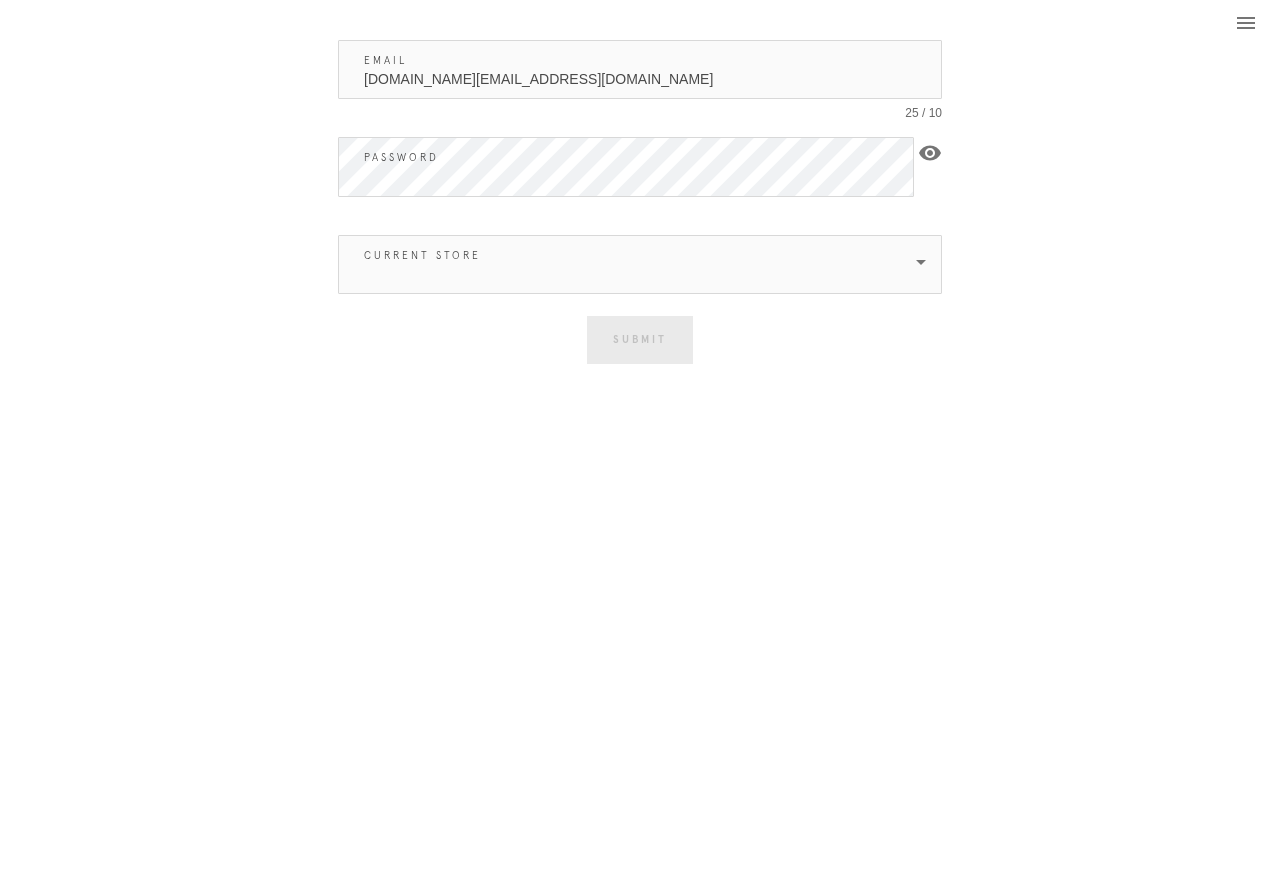 type on "[DOMAIN_NAME][EMAIL_ADDRESS][DOMAIN_NAME]" 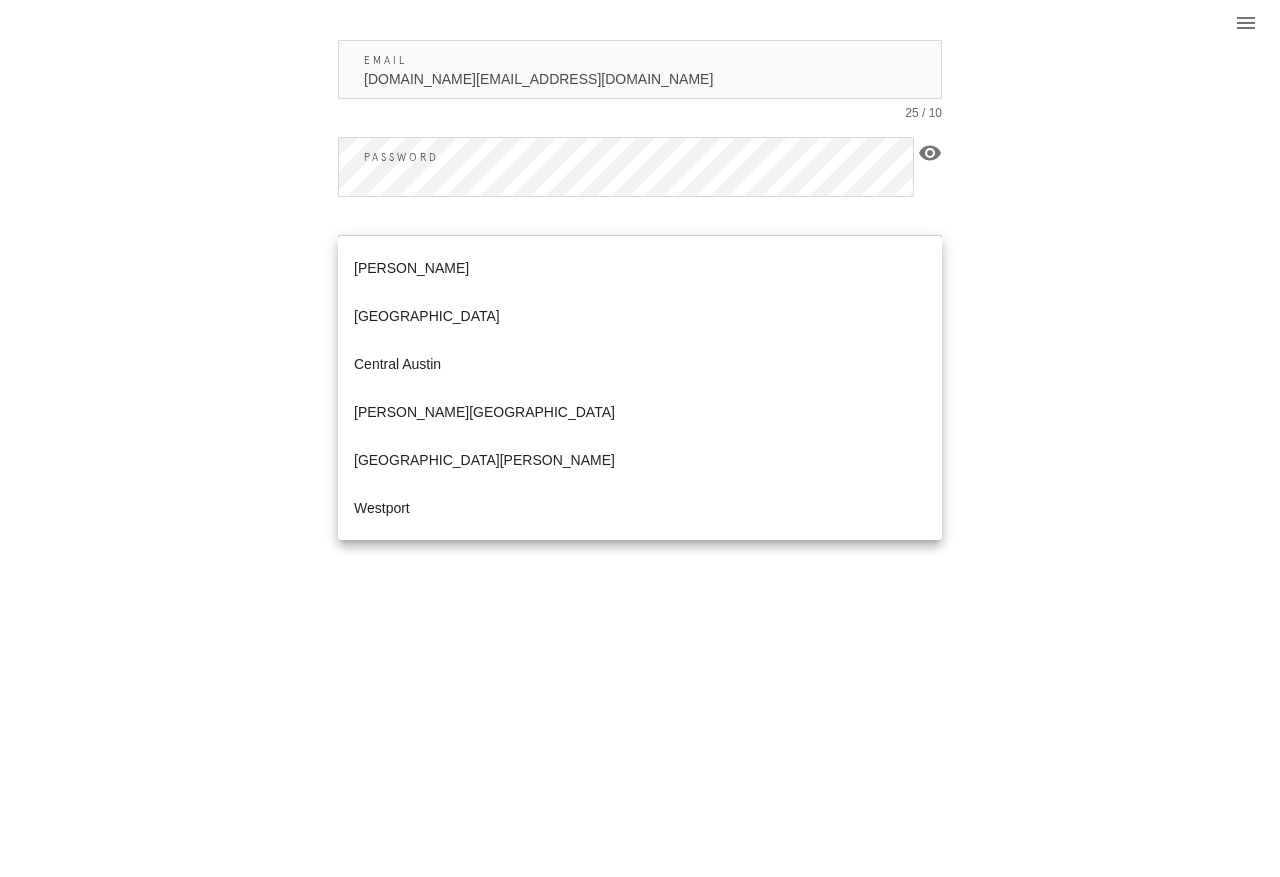 scroll, scrollTop: 0, scrollLeft: 0, axis: both 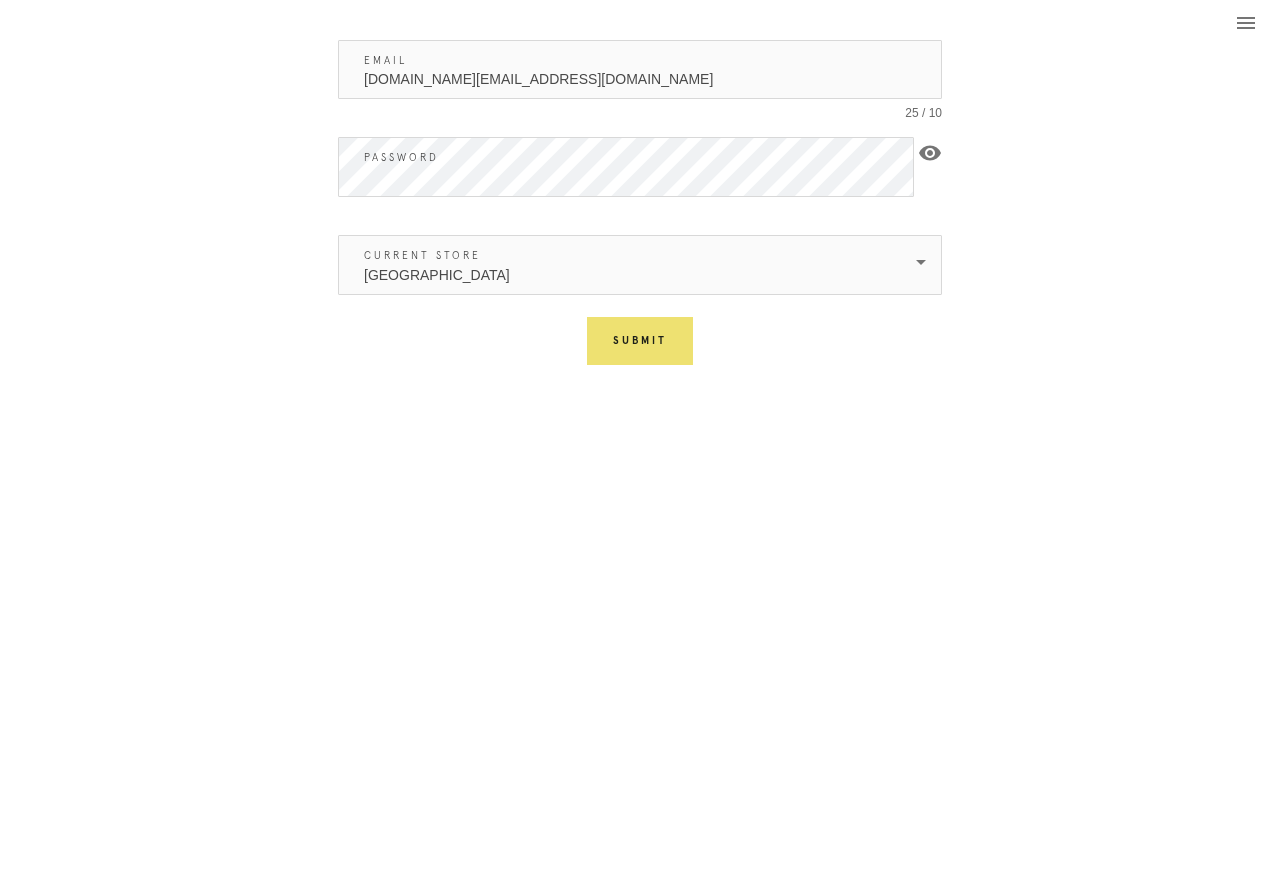 click on "Submit" at bounding box center [640, 341] 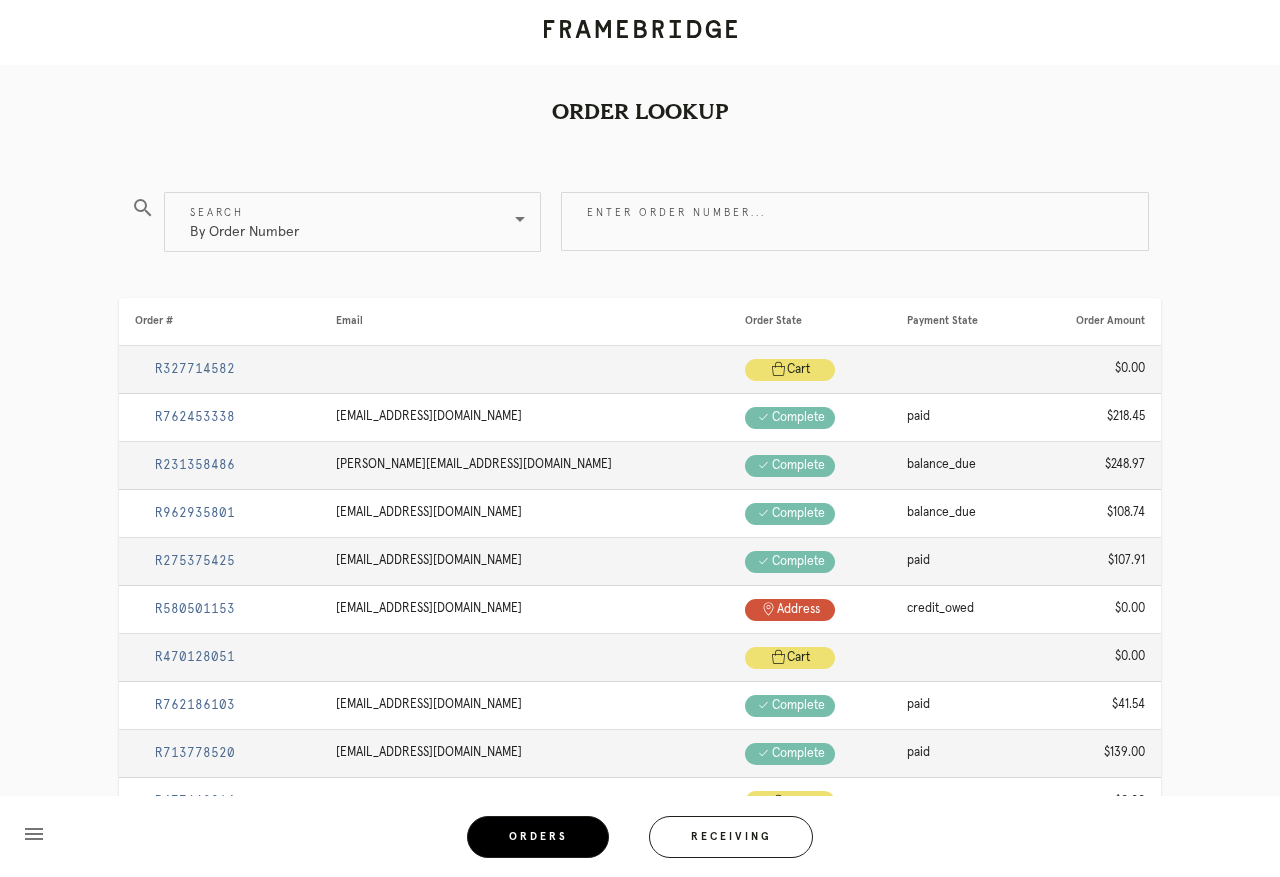 click on "Receiving" at bounding box center (731, 837) 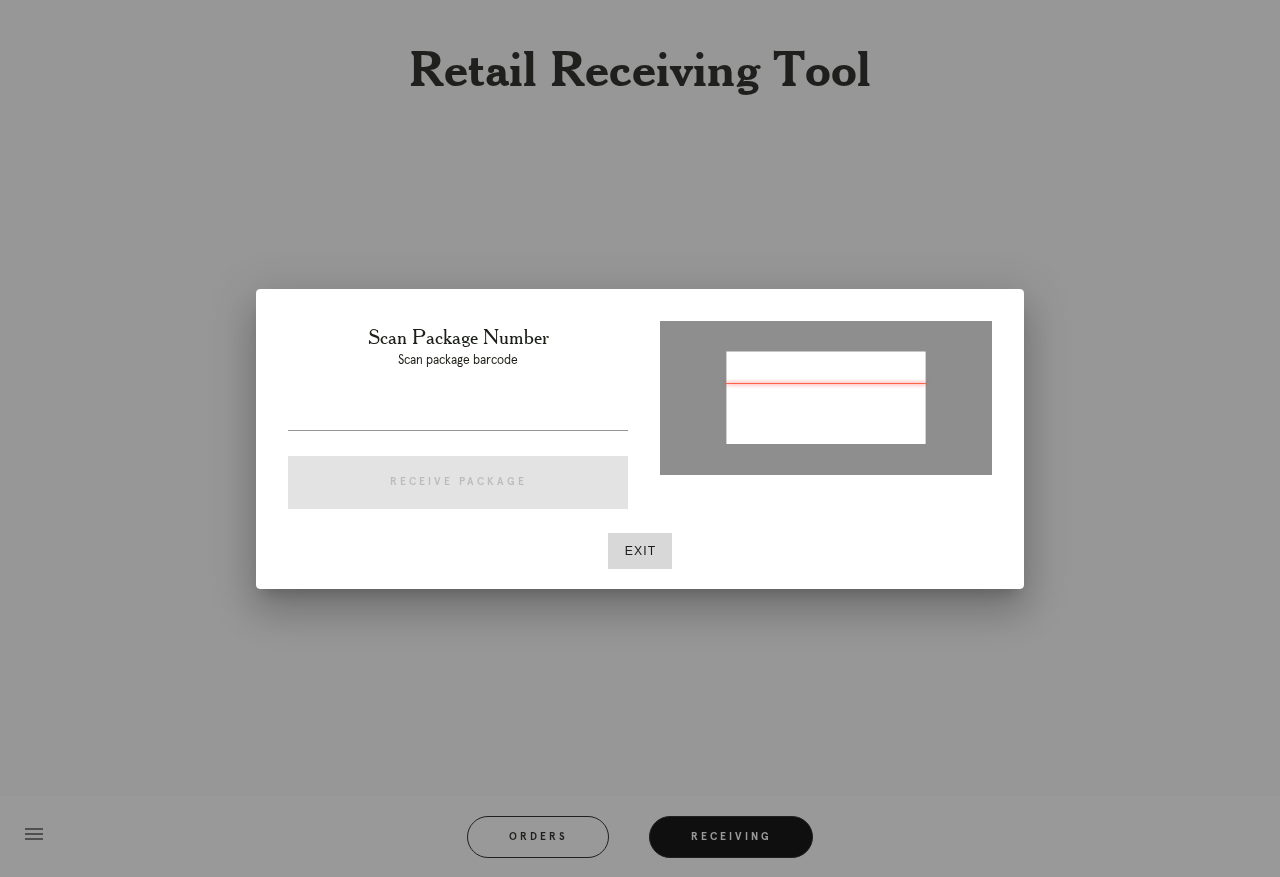 type on "P272866044554734" 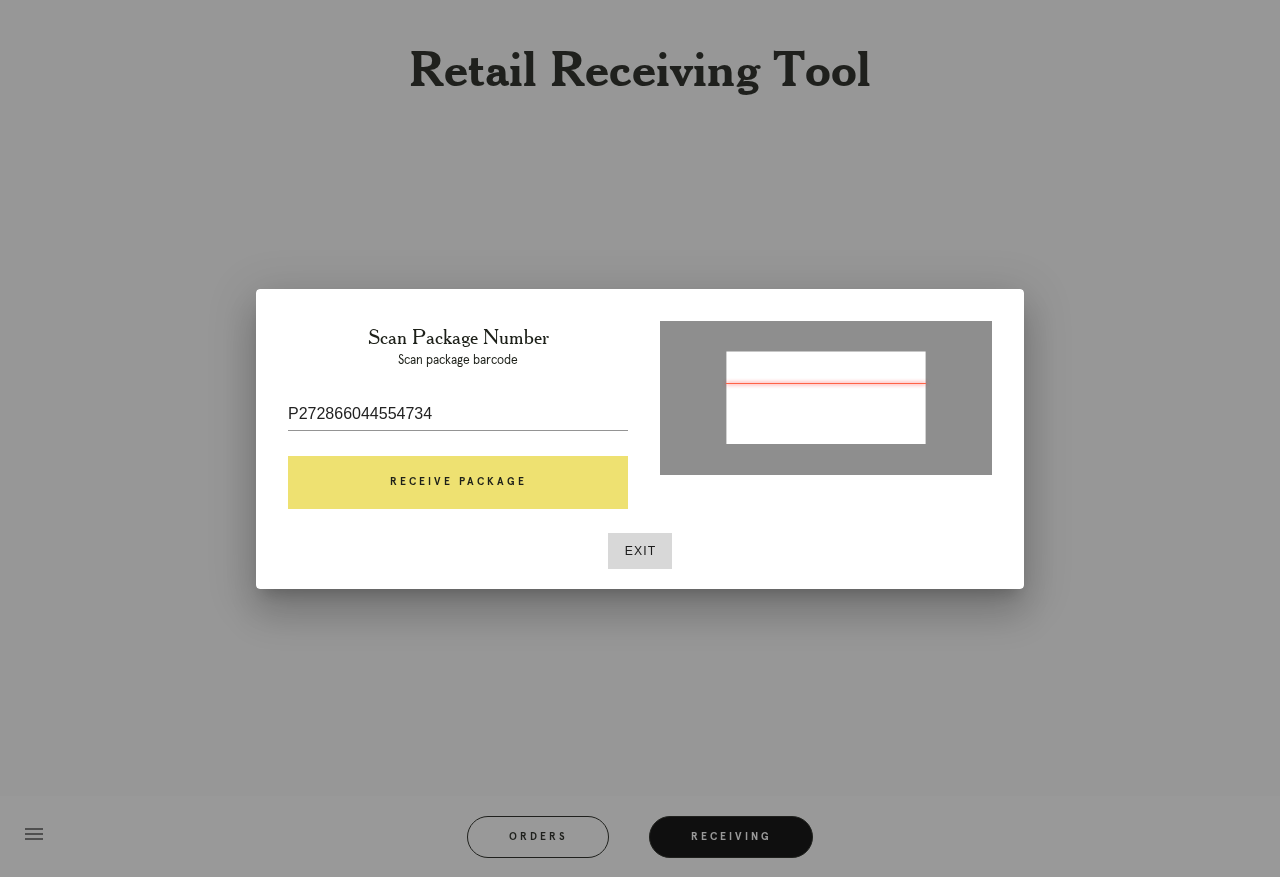 click on "Receive Package" at bounding box center [458, 483] 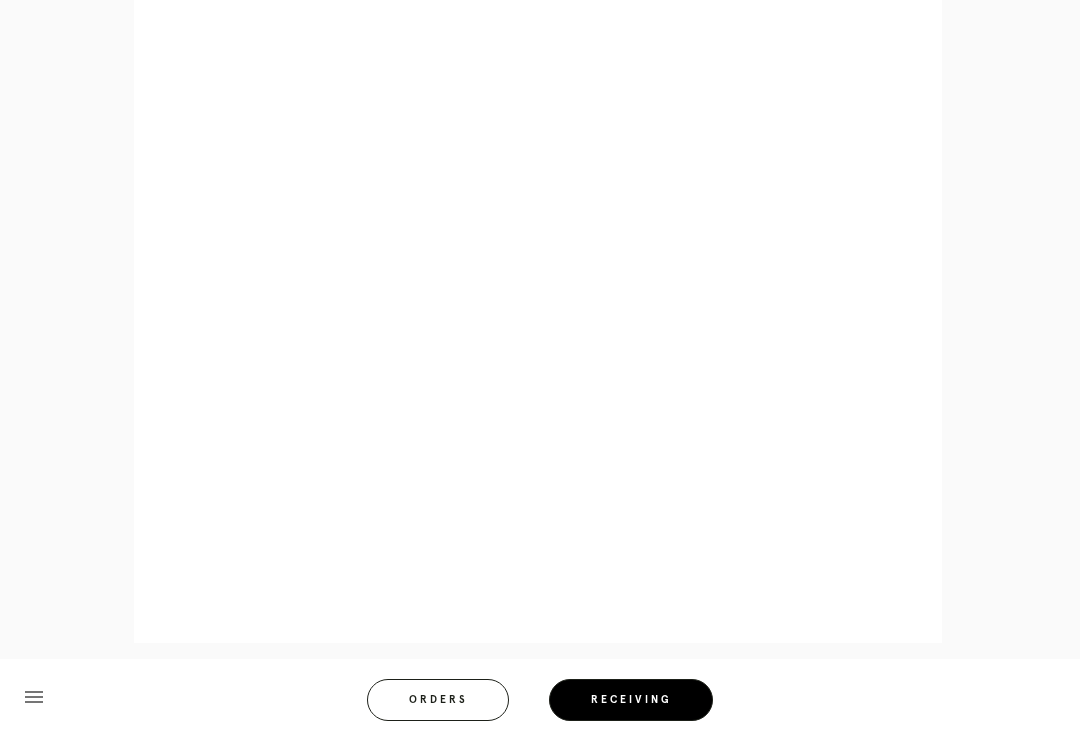 scroll, scrollTop: 910, scrollLeft: 0, axis: vertical 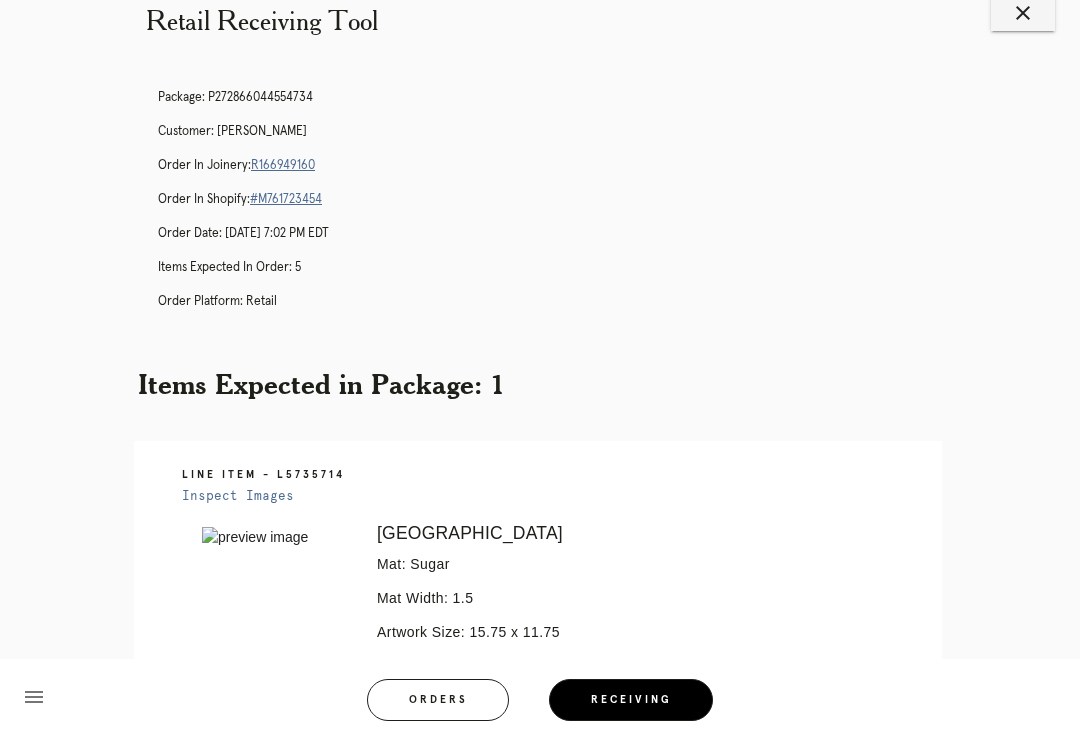 click on "R166949160" at bounding box center (283, 165) 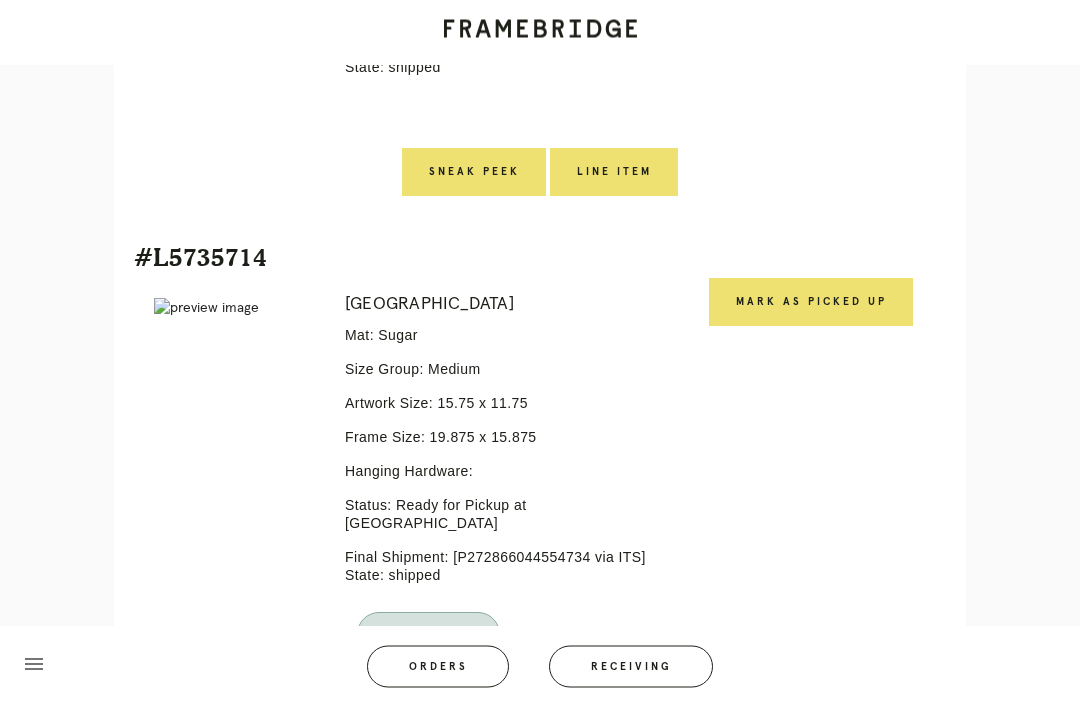 scroll, scrollTop: 1392, scrollLeft: 0, axis: vertical 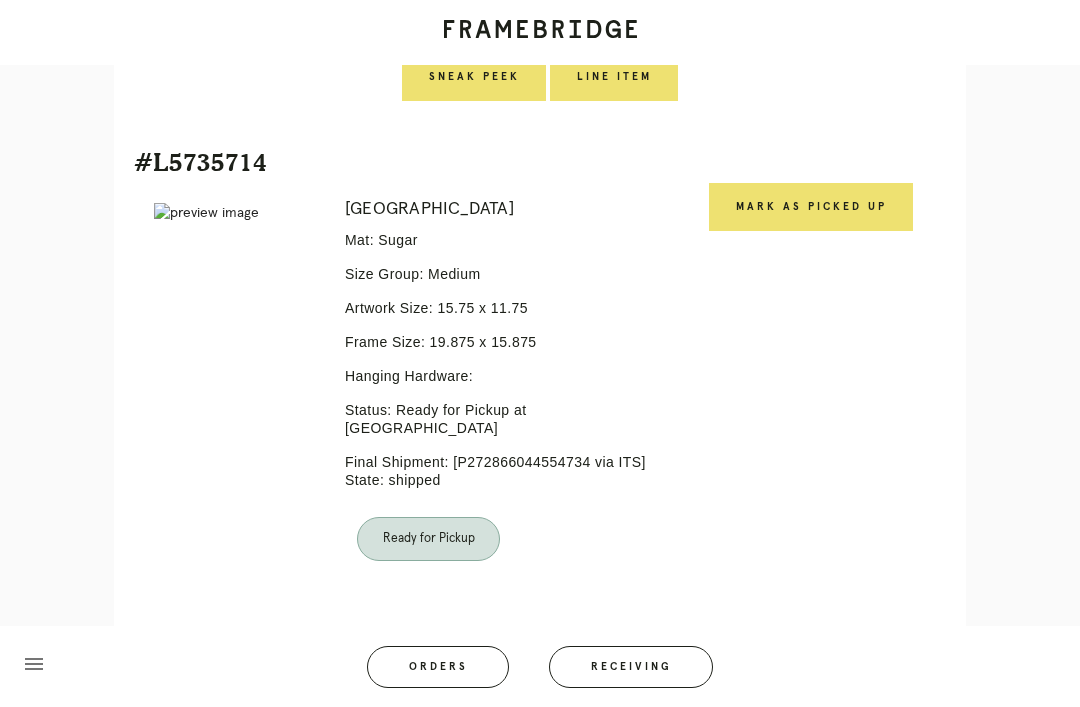 click on "Mark as Picked Up" at bounding box center [811, 207] 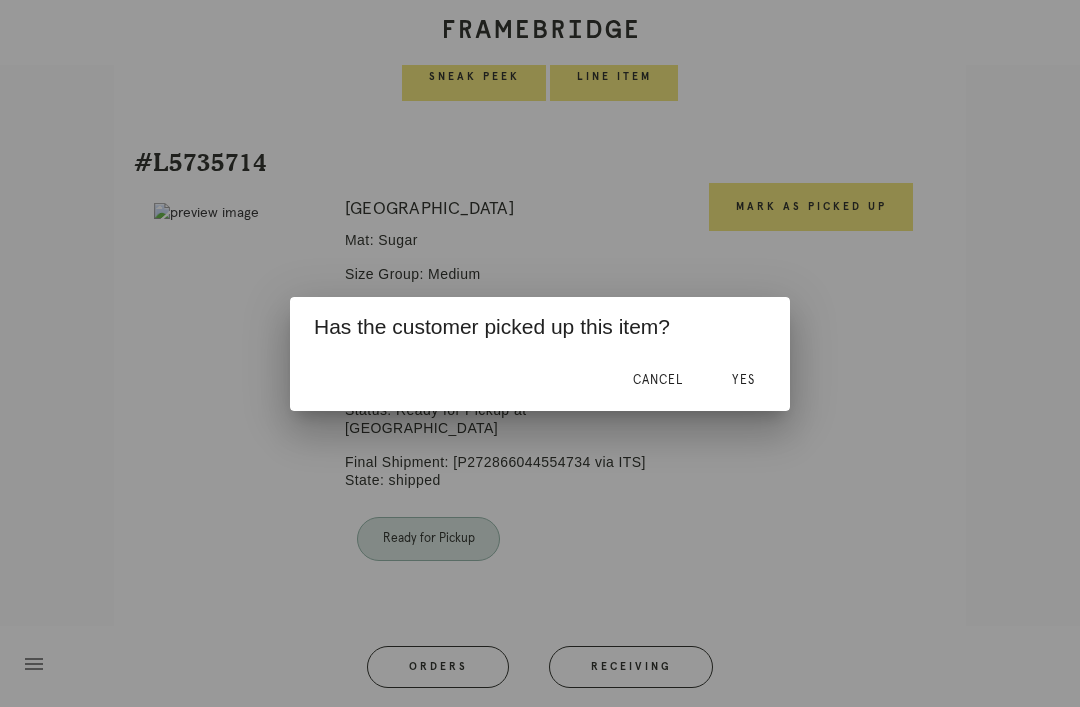 click on "Yes" at bounding box center (743, 381) 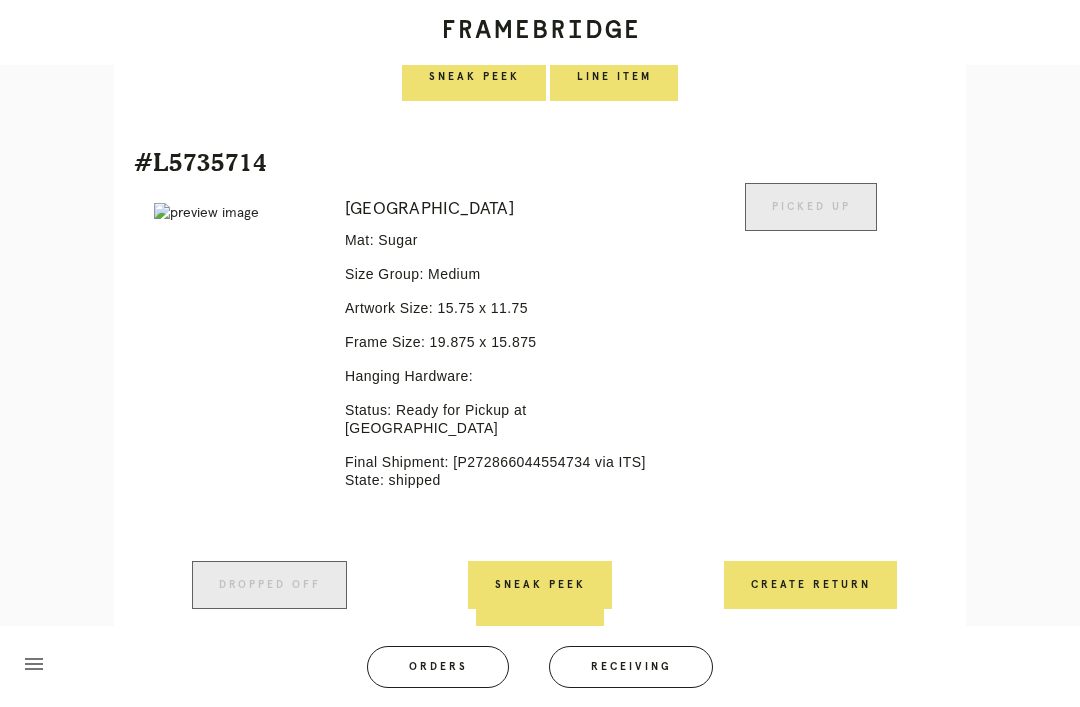 click on "Order #R166949160
Check
.a {
fill: #1d2019;
}
complete
Order Information
Placed: 6/28/2025
Total: $972.05
View Order in Spree
Customer Information
Cathy Schubert
cathybschubert@gmail.com
+12403932460
Your Items     #L9961826
Error retreiving frame spec #9674760
London
Mat: Sugar
Size Group: Large
Artwork Size:
19.625
x
15.625
Frame Size:
23.75
x
19.75
Hanging Hardware:
Status:
In transit to Inwood Village
Final Shipment:
[P694269114988032 via ITS] State: shipped
Dropped off
Sneak Peek
Line Item
#L5529777
Rome" at bounding box center (540, 224) 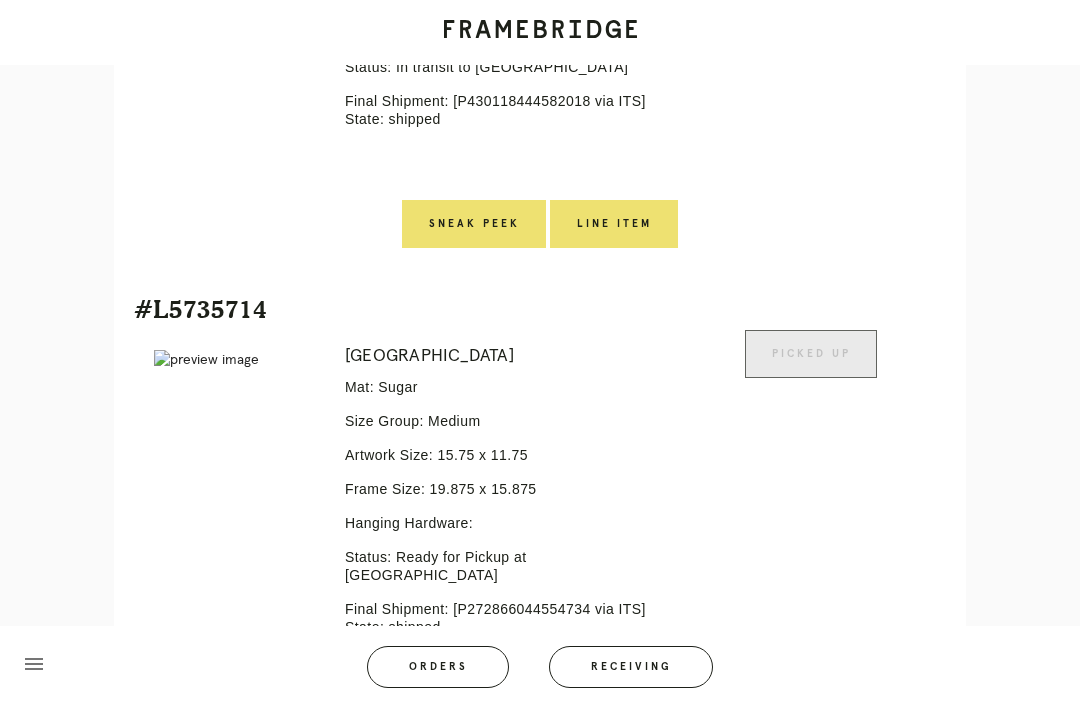 click on "Receiving" at bounding box center (631, 667) 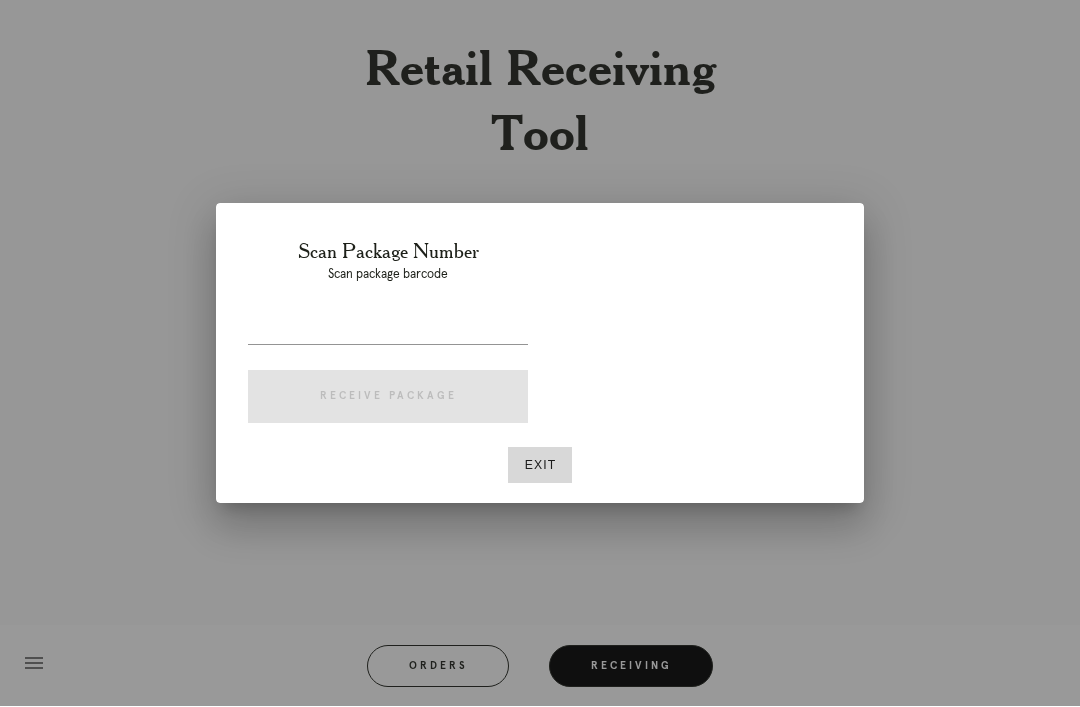 scroll, scrollTop: 64, scrollLeft: 0, axis: vertical 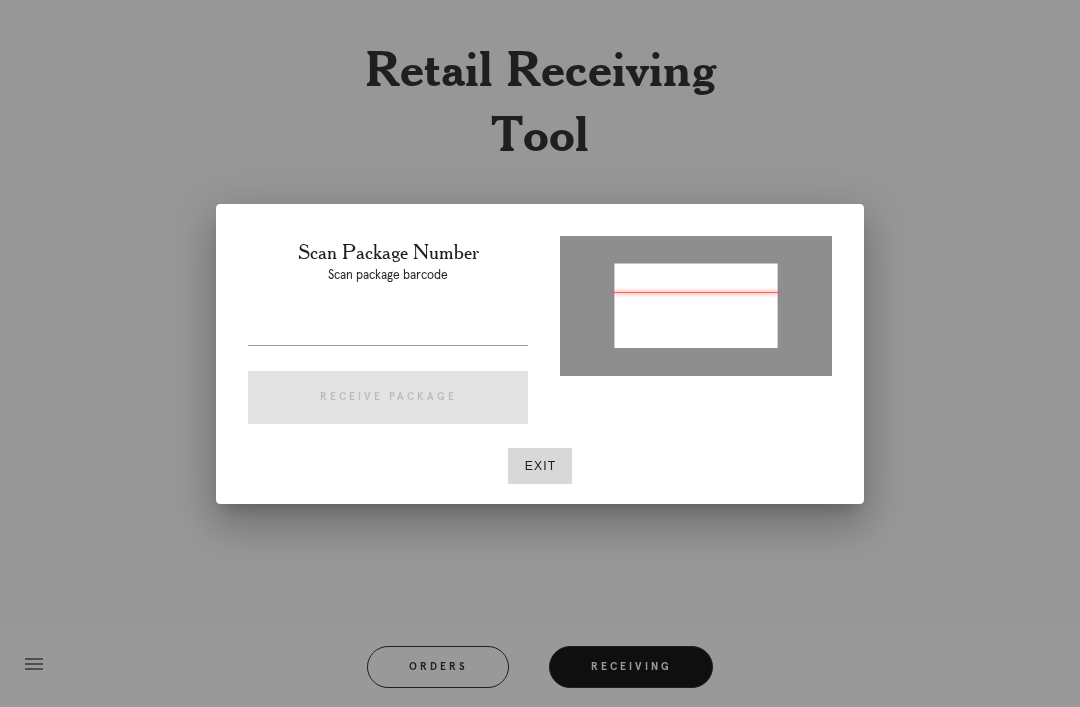 type on "P456462633282300" 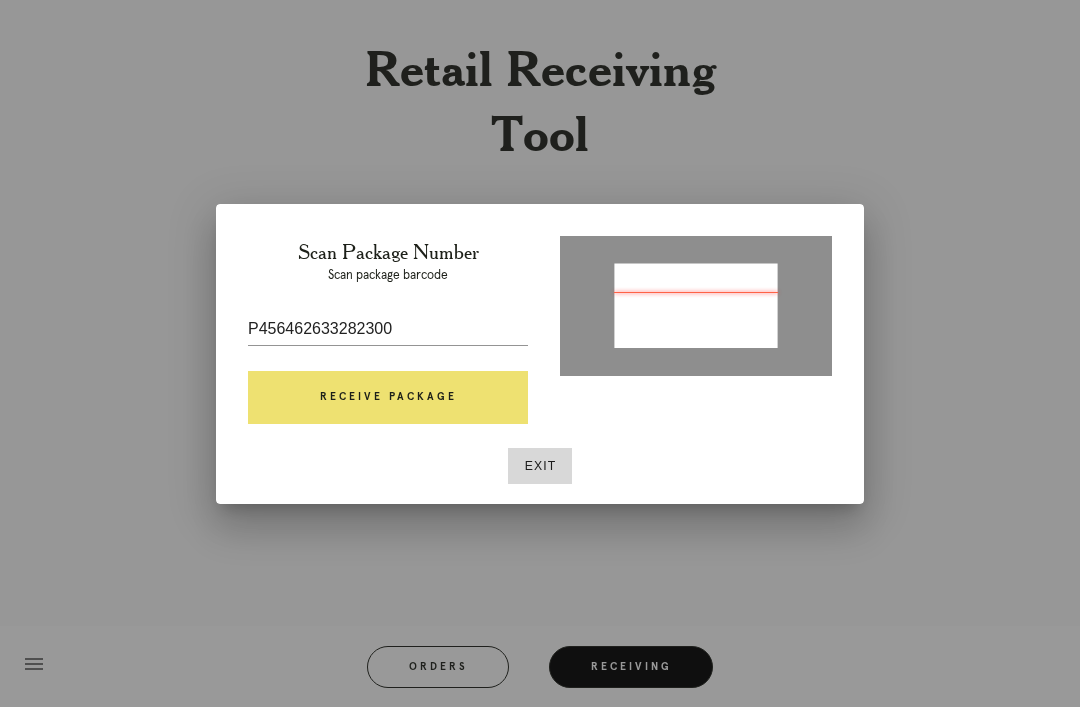 click on "Receive Package" at bounding box center [388, 398] 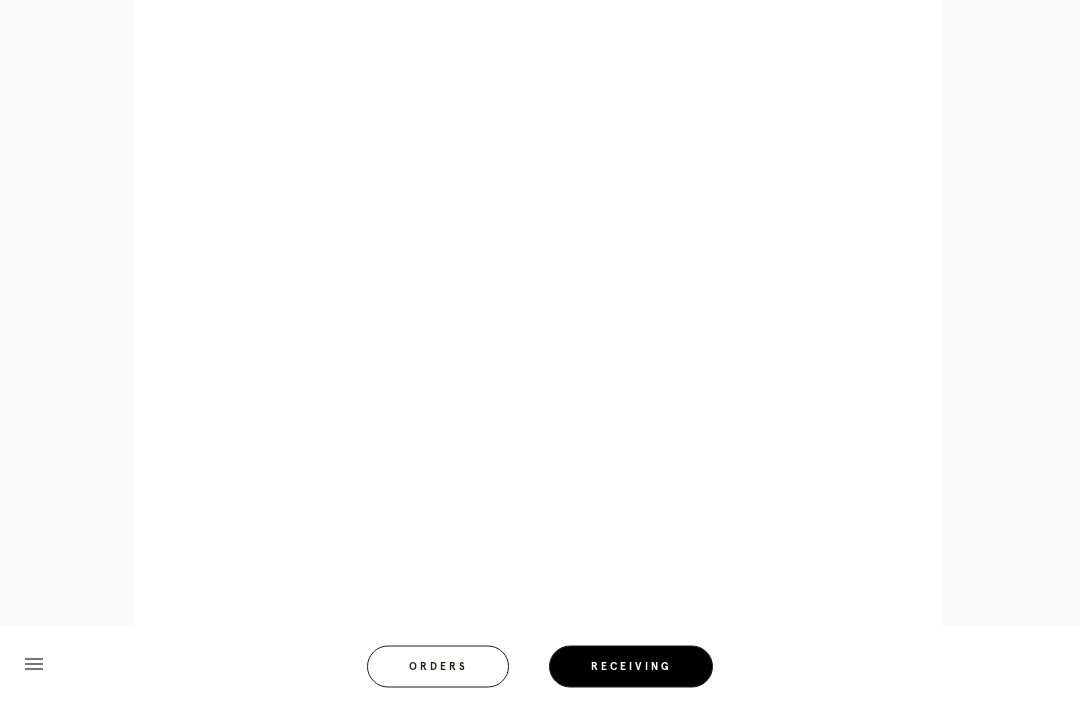scroll, scrollTop: 858, scrollLeft: 0, axis: vertical 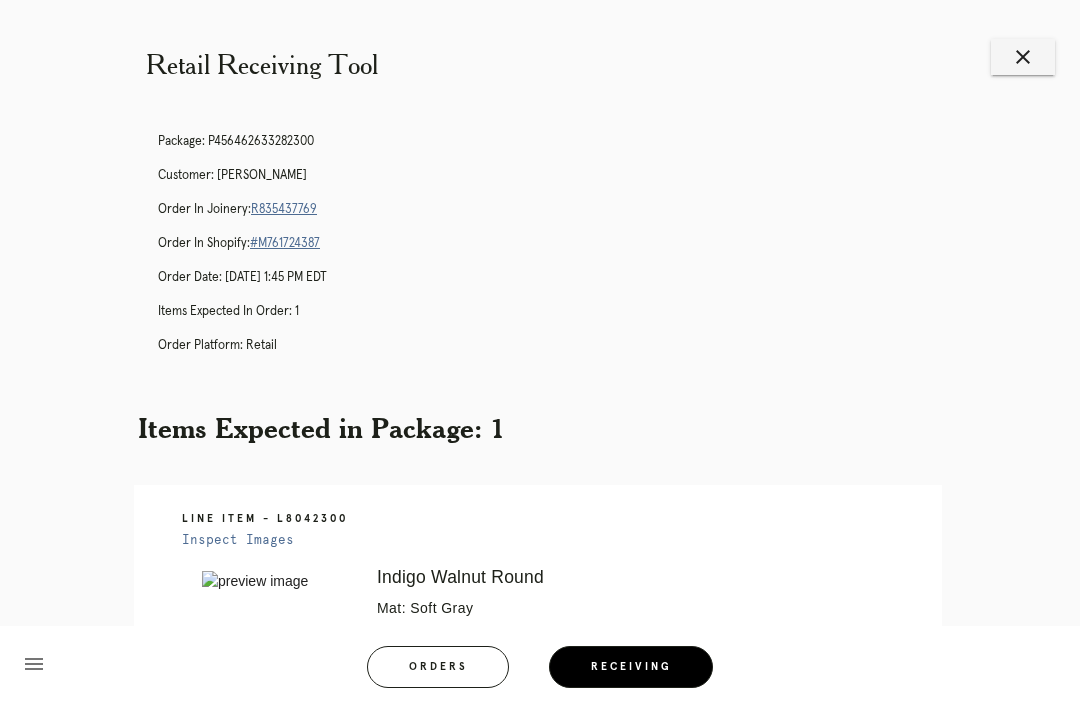 click on "Receiving" at bounding box center [631, 667] 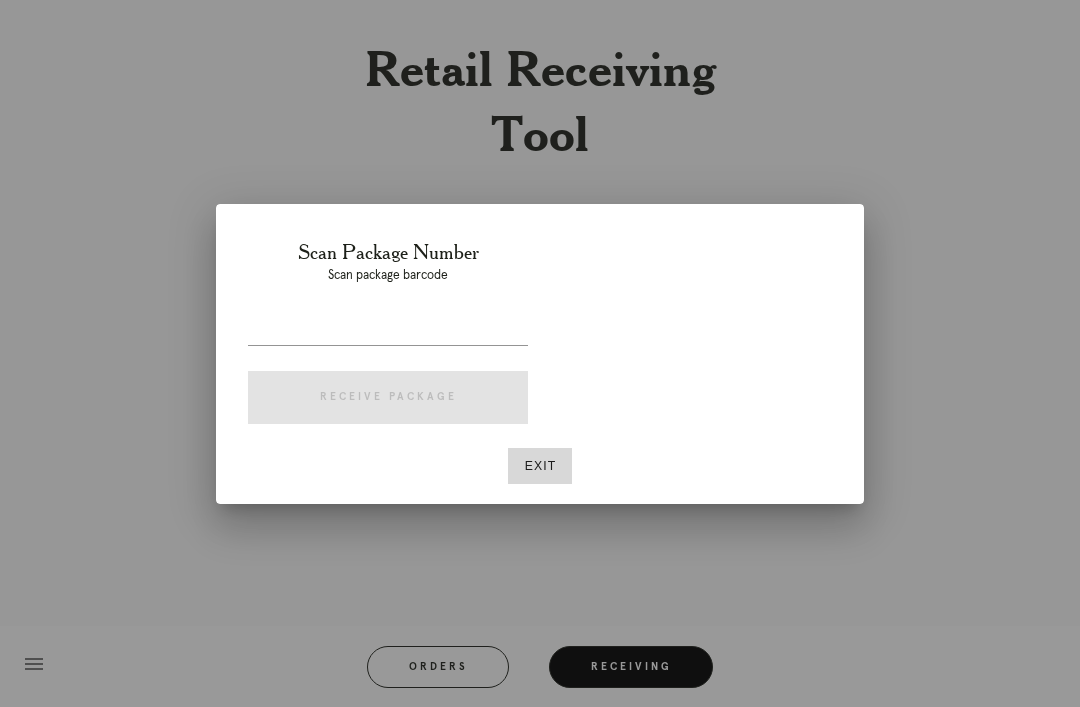 scroll, scrollTop: 0, scrollLeft: 0, axis: both 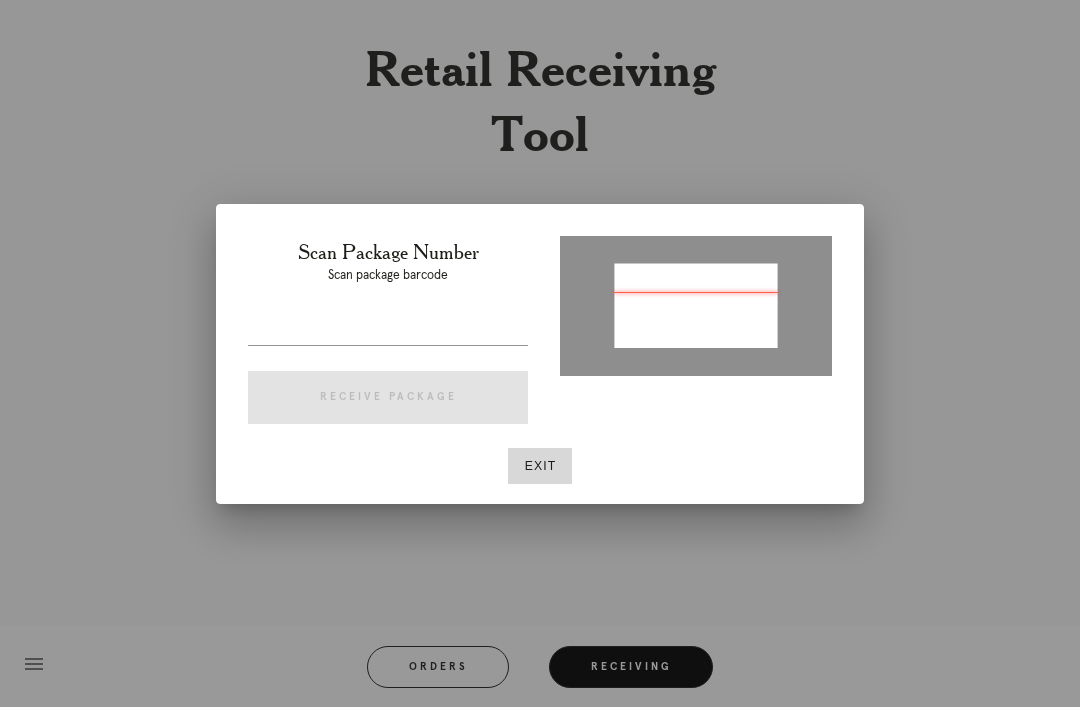type on "P255758085512696" 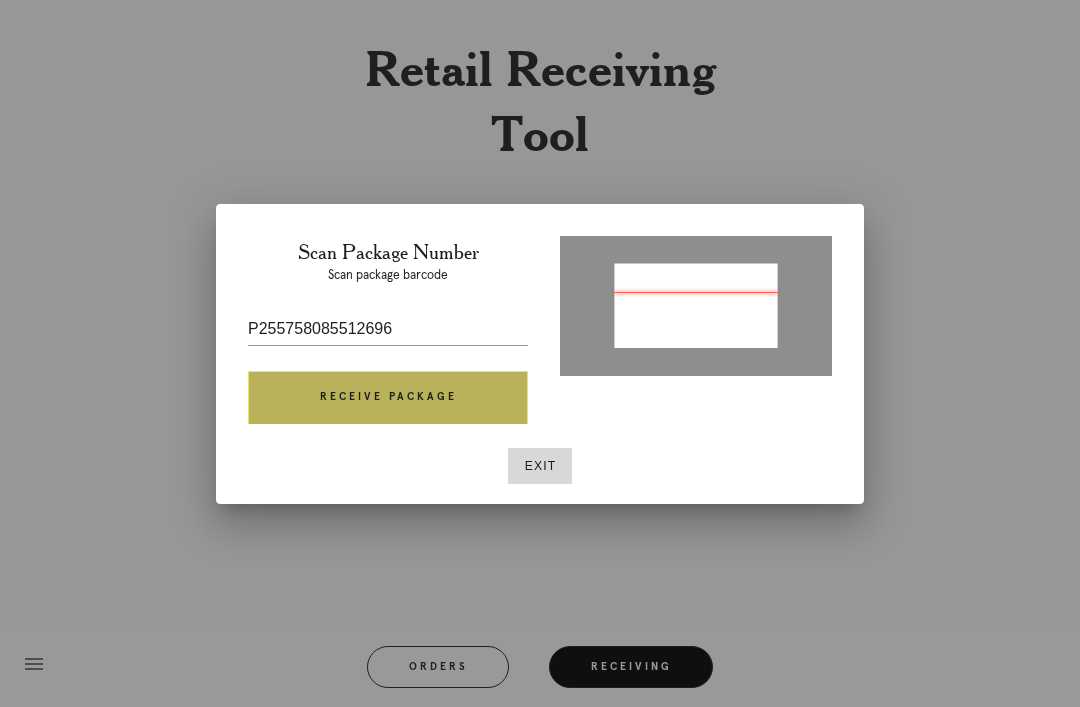click on "Receive Package" at bounding box center [388, 398] 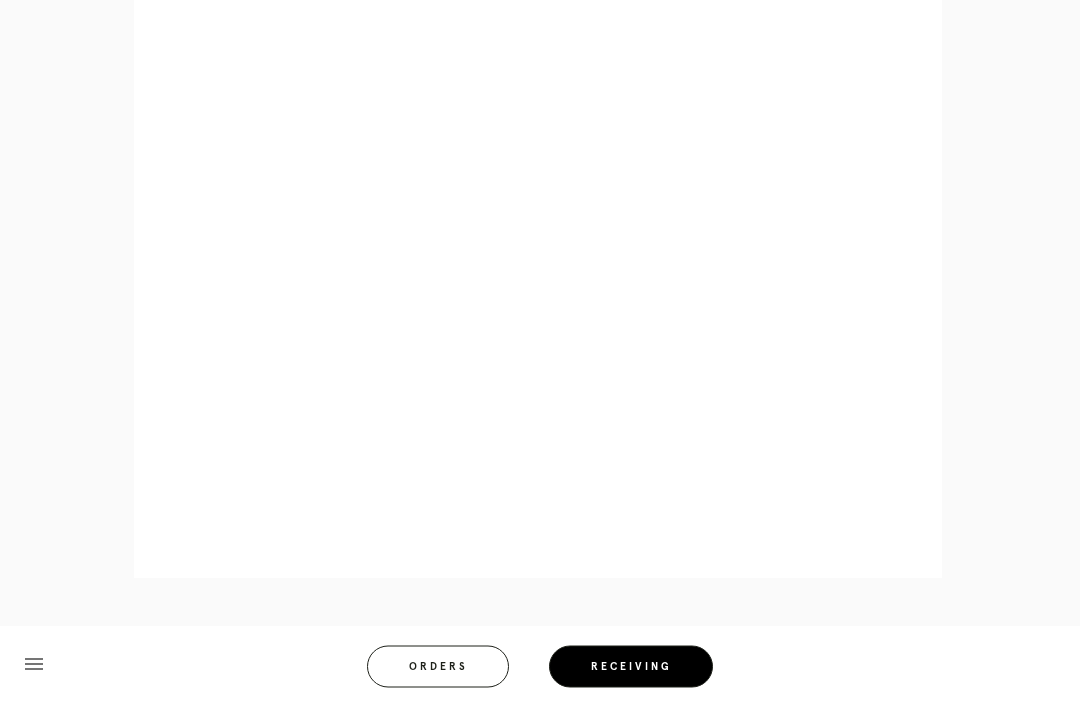 scroll, scrollTop: 858, scrollLeft: 0, axis: vertical 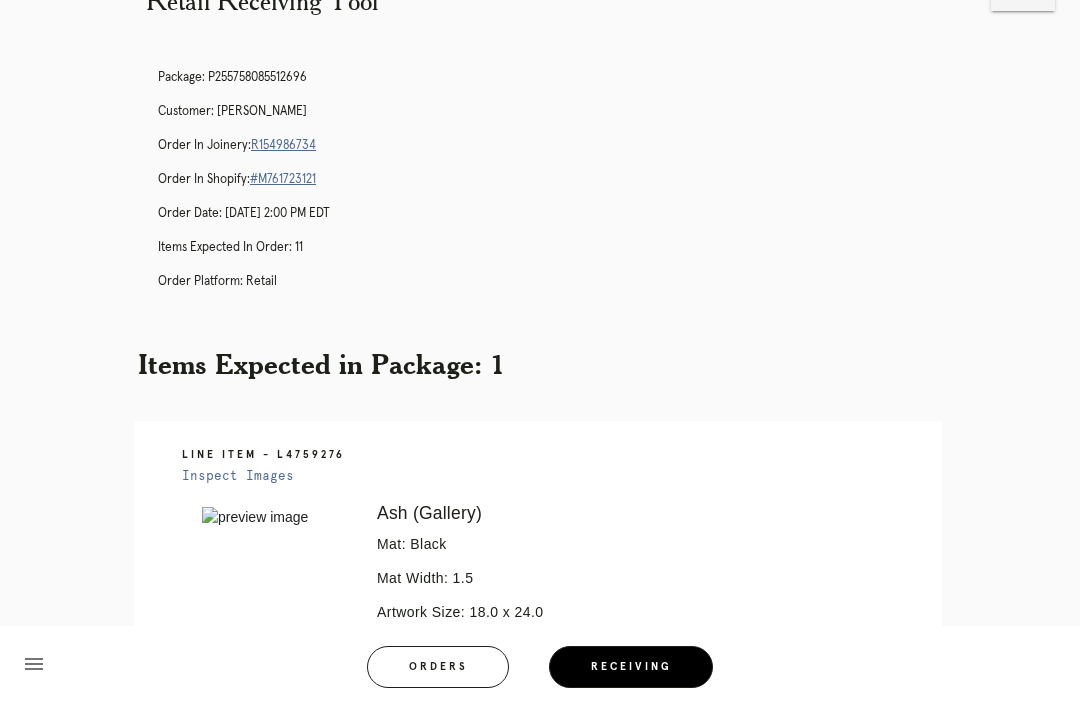 click on "Receiving" at bounding box center (631, 667) 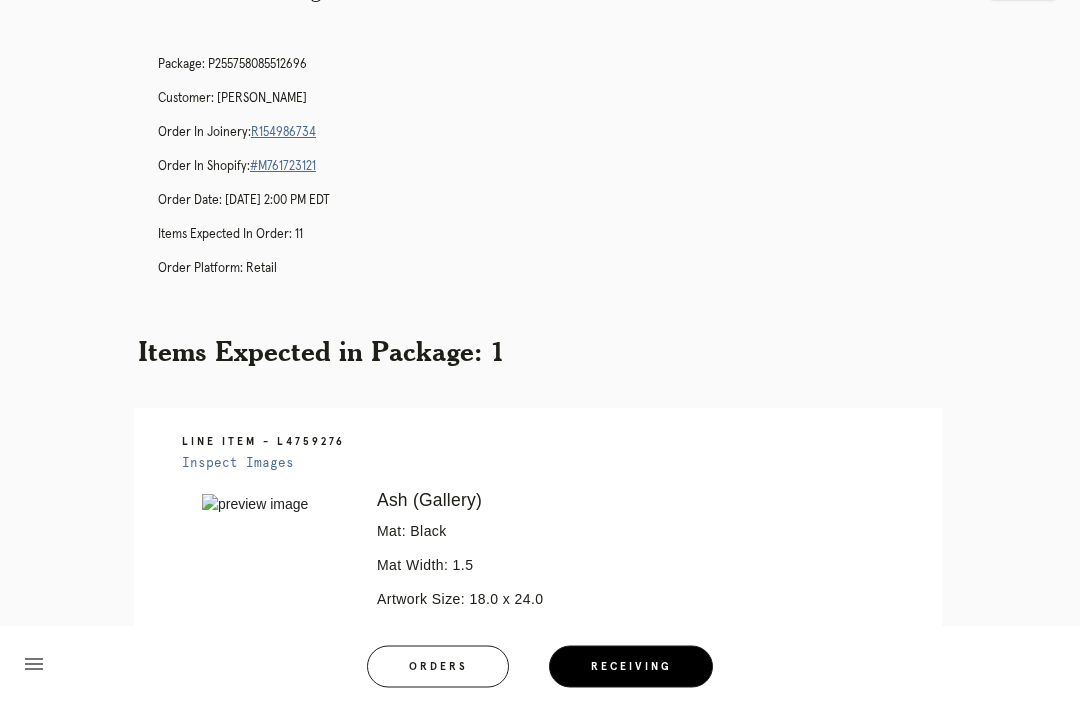 scroll, scrollTop: 0, scrollLeft: 0, axis: both 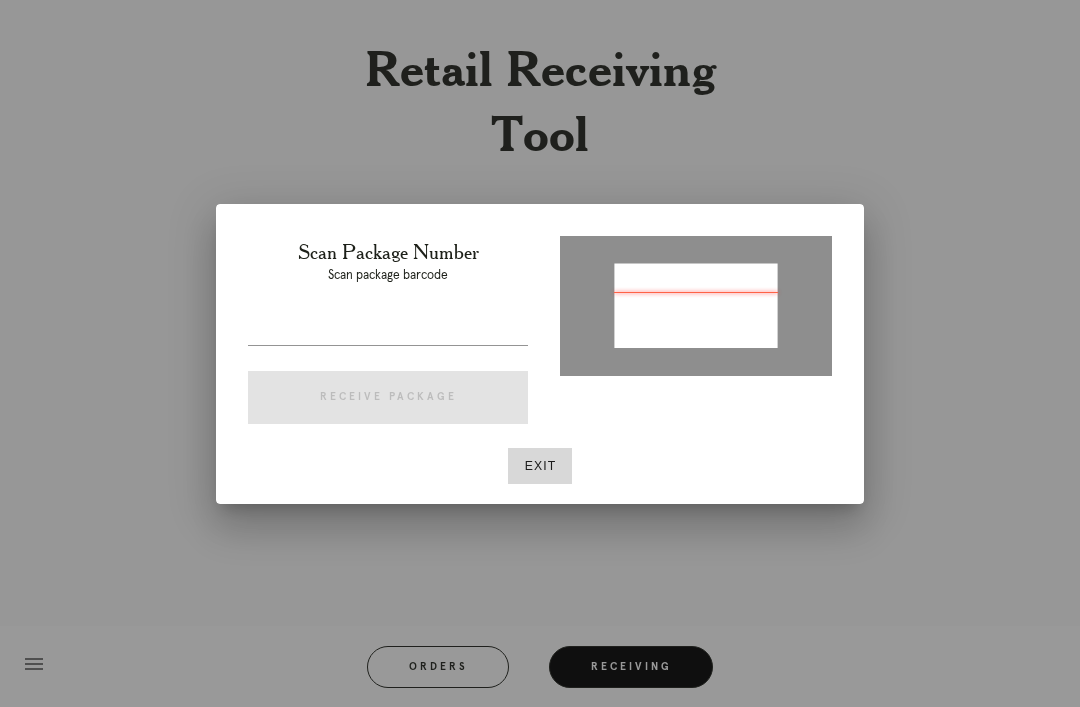 type on "P264299565627508" 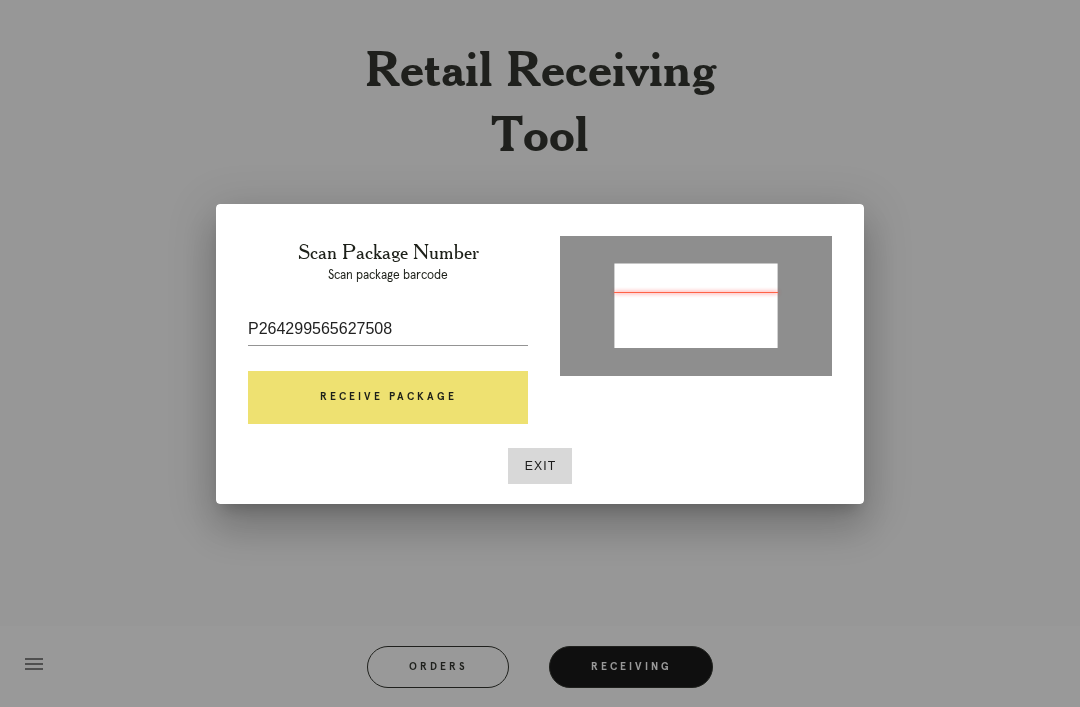 click on "Receive Package" at bounding box center [388, 398] 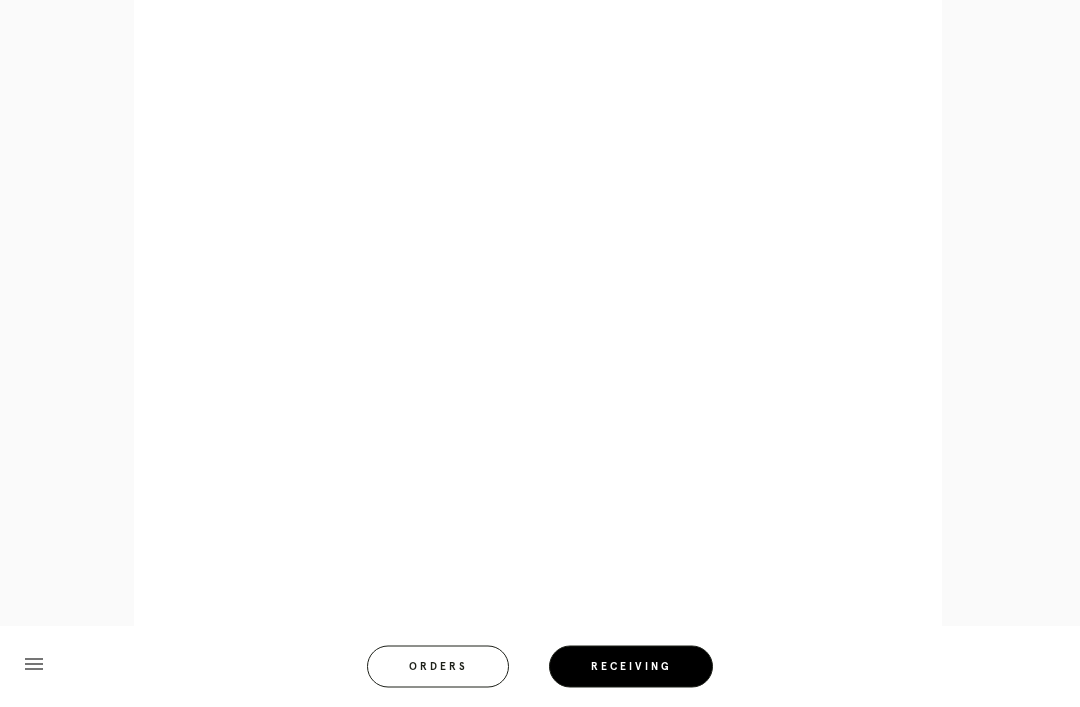 scroll, scrollTop: 892, scrollLeft: 0, axis: vertical 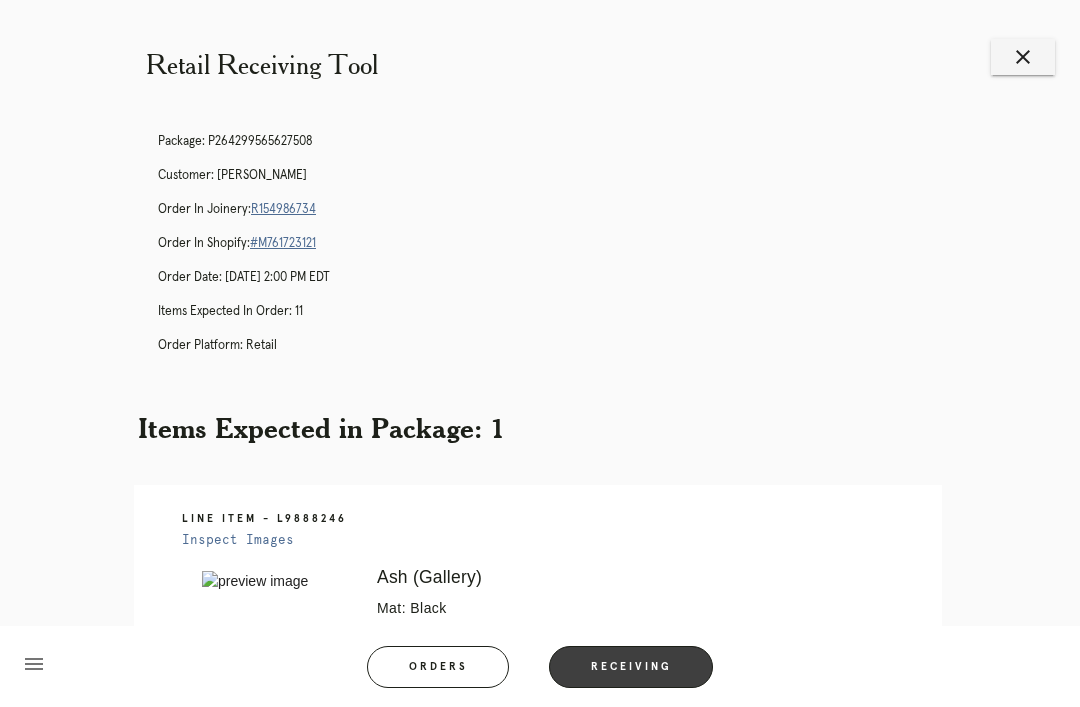 click on "Receiving" at bounding box center (631, 667) 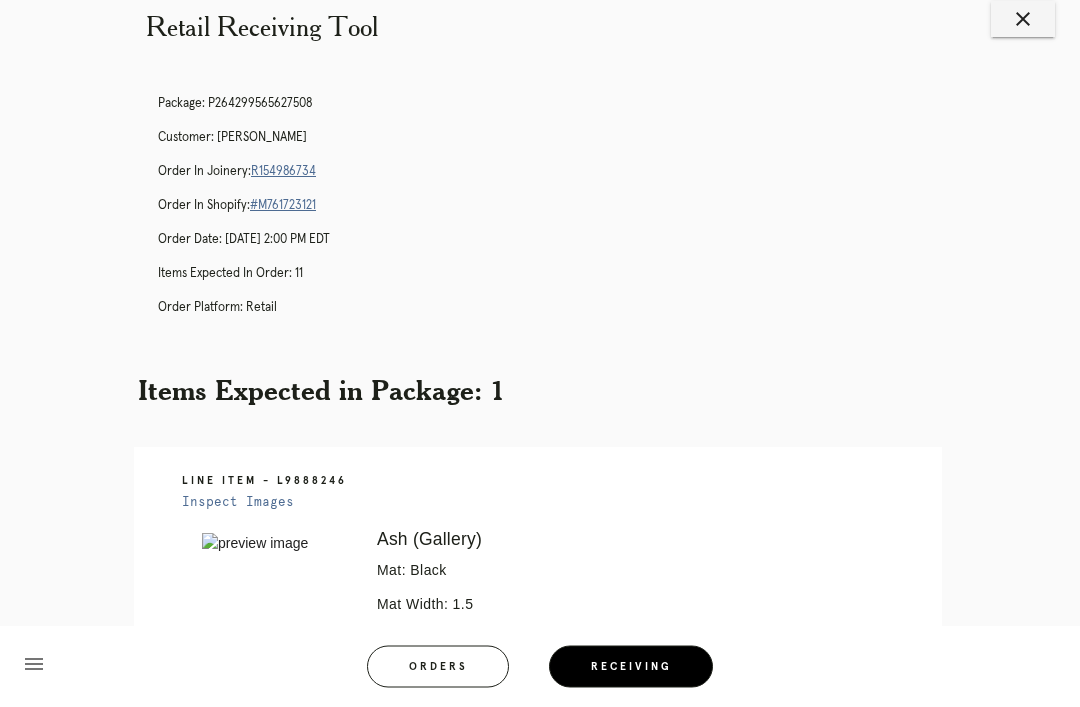 scroll, scrollTop: 0, scrollLeft: 0, axis: both 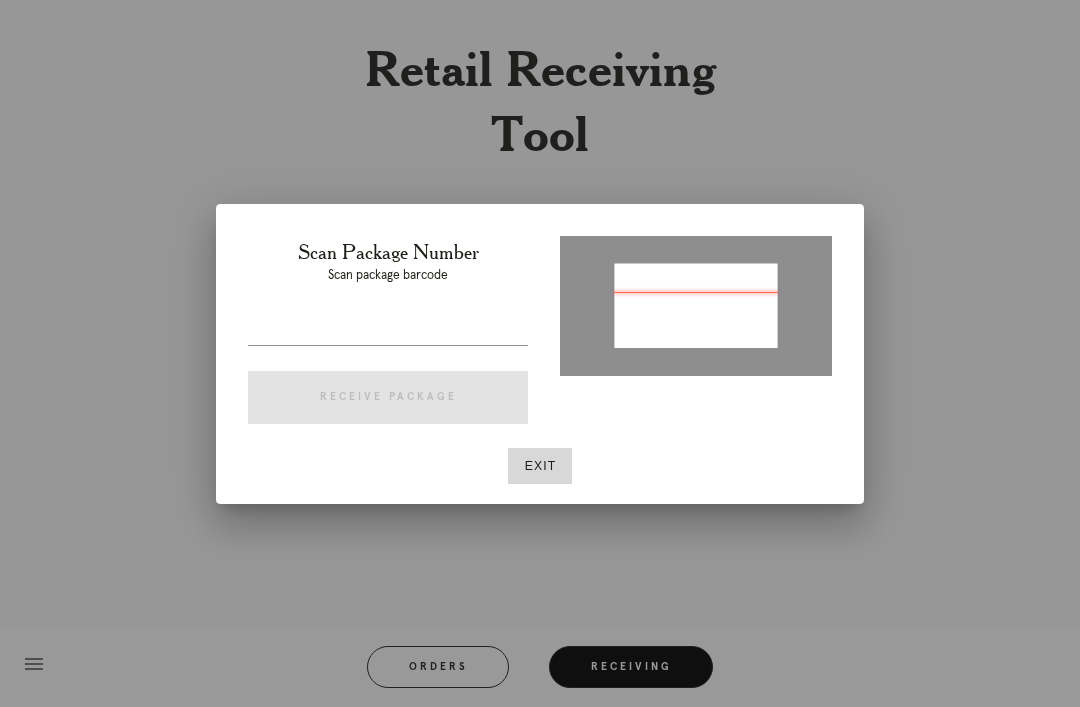 type on "P539434178331648" 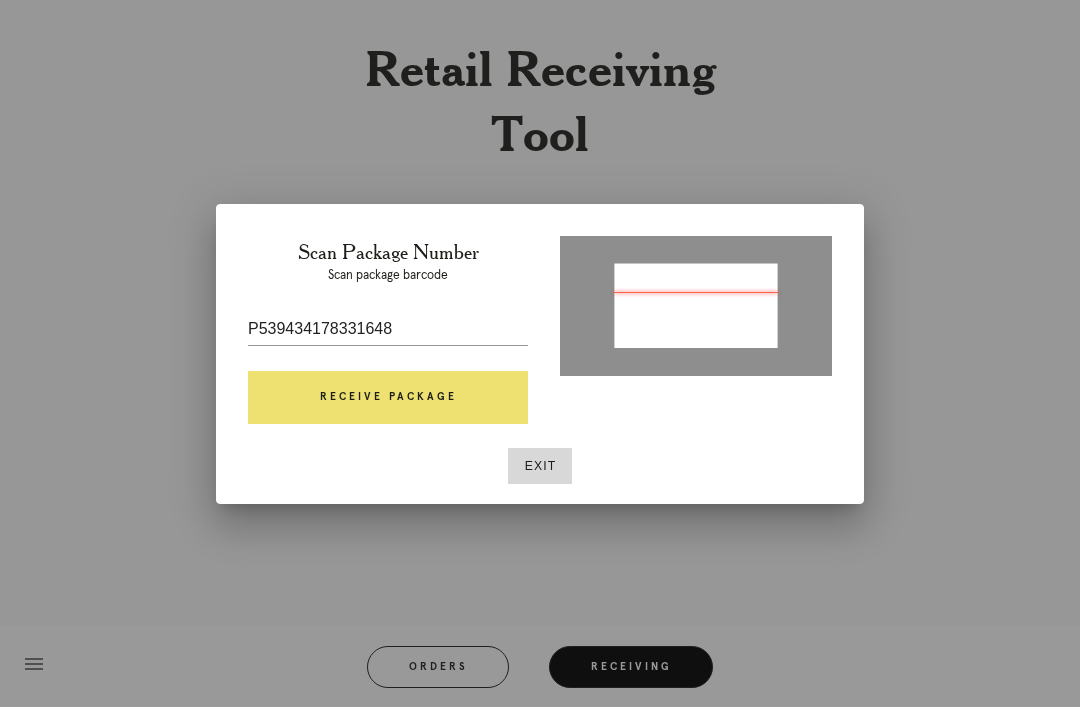 click on "Receive Package" at bounding box center (388, 398) 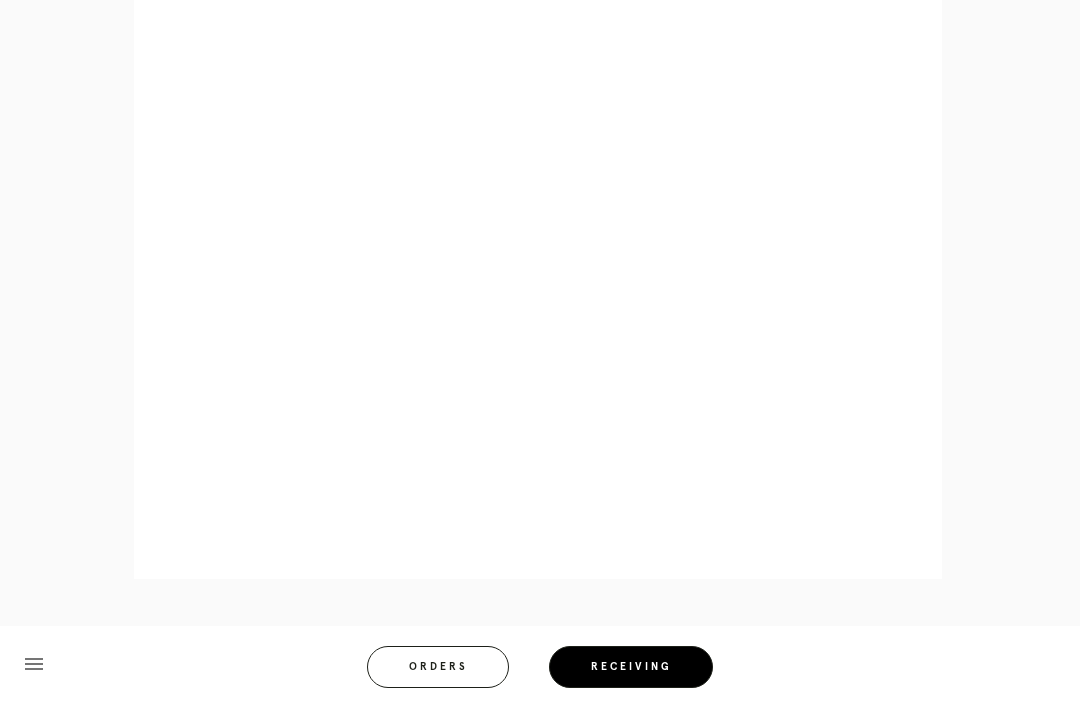 scroll, scrollTop: 892, scrollLeft: 0, axis: vertical 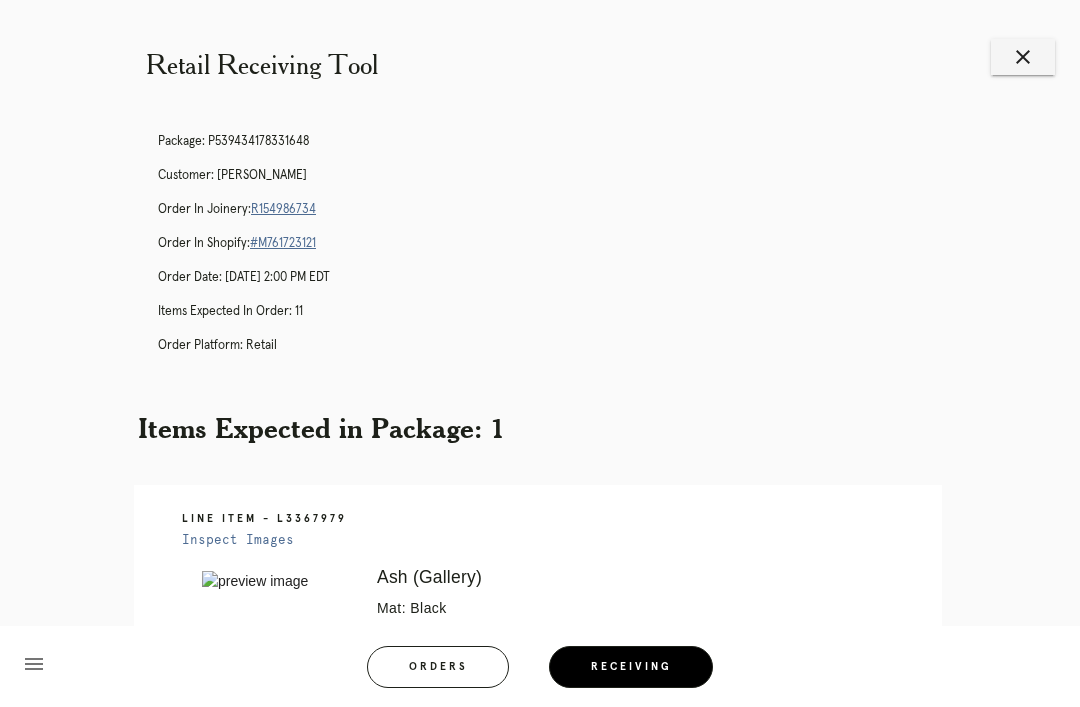 click on "Receiving" at bounding box center (631, 667) 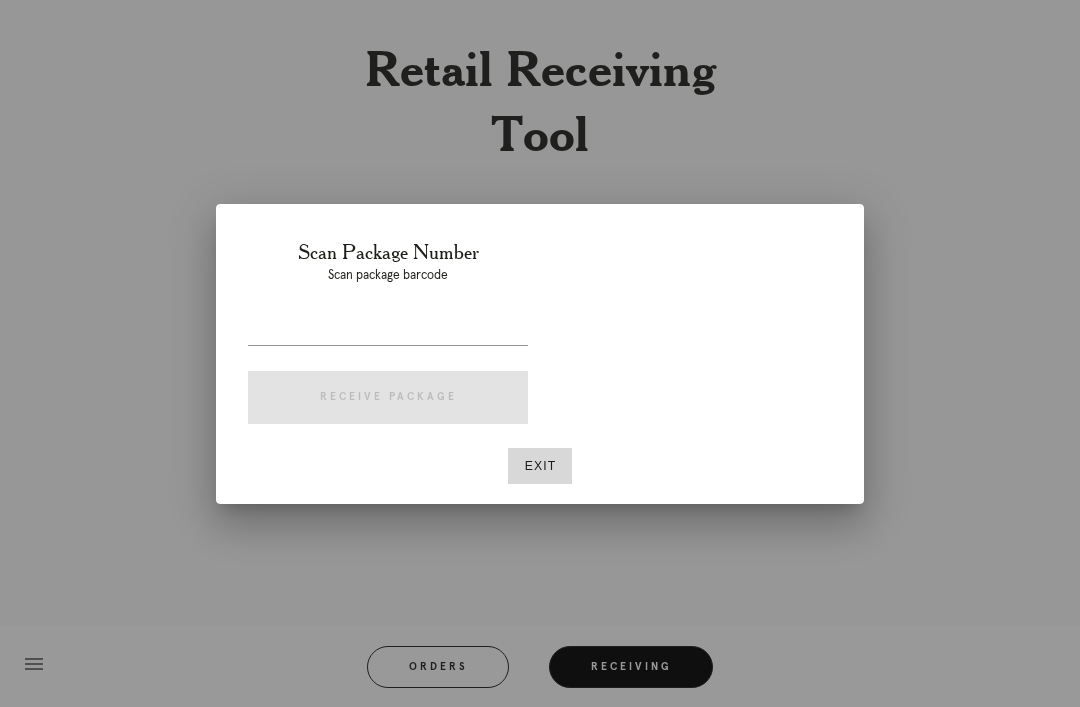 scroll, scrollTop: 0, scrollLeft: 0, axis: both 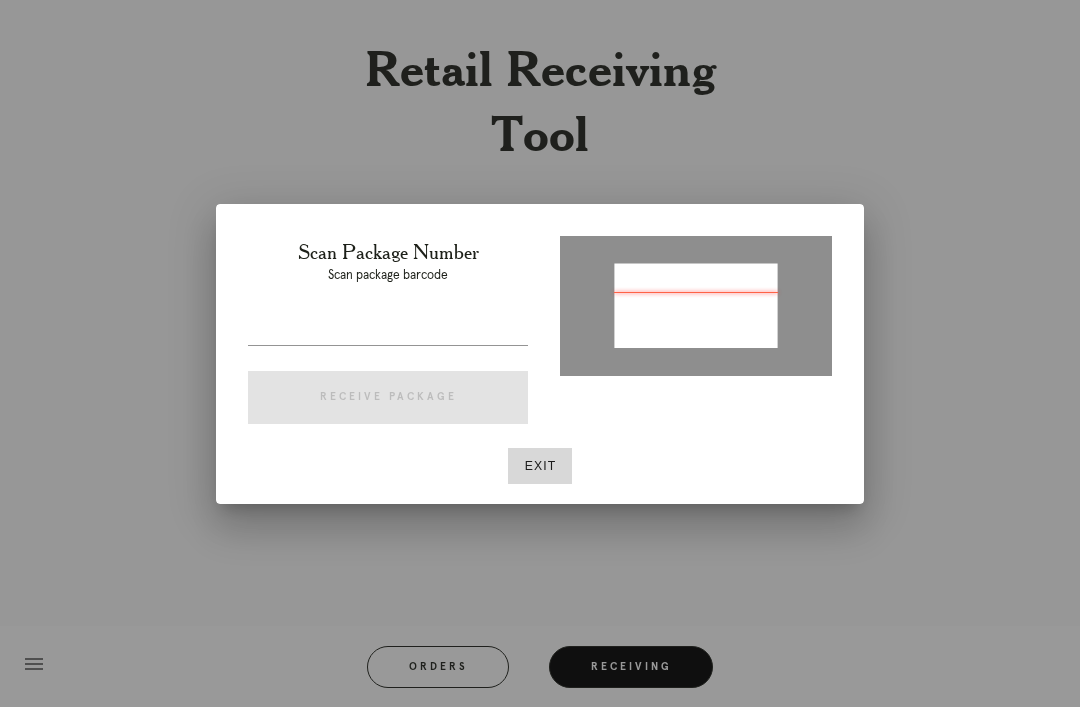 type on "P565692913700229" 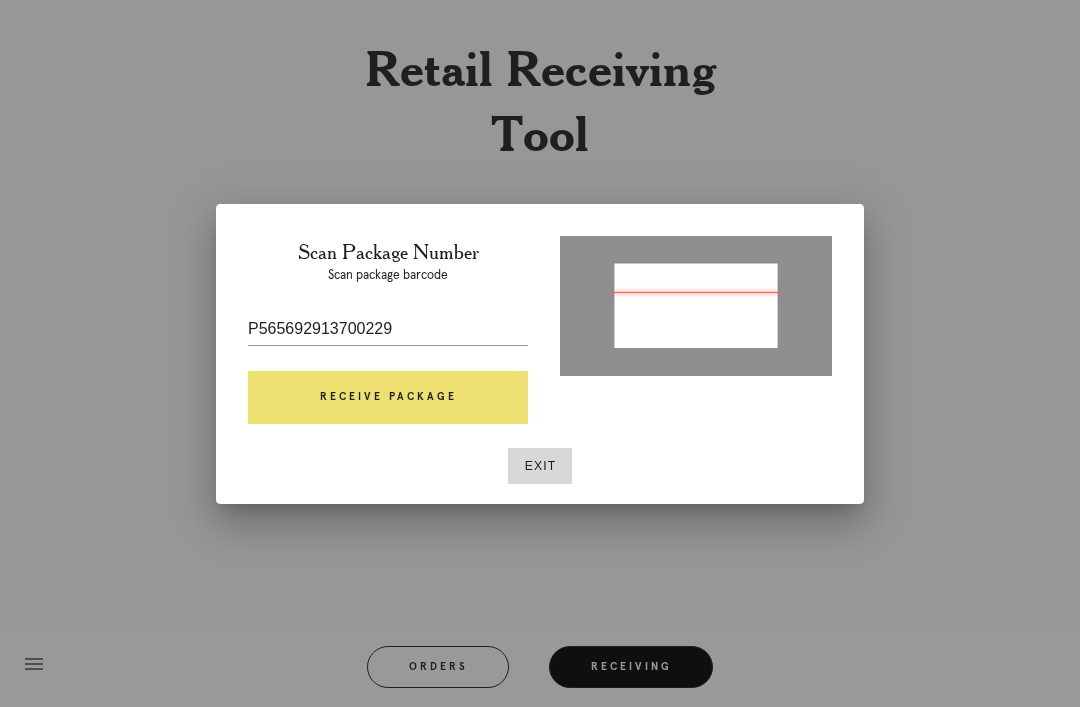 click on "Receive Package" at bounding box center [388, 398] 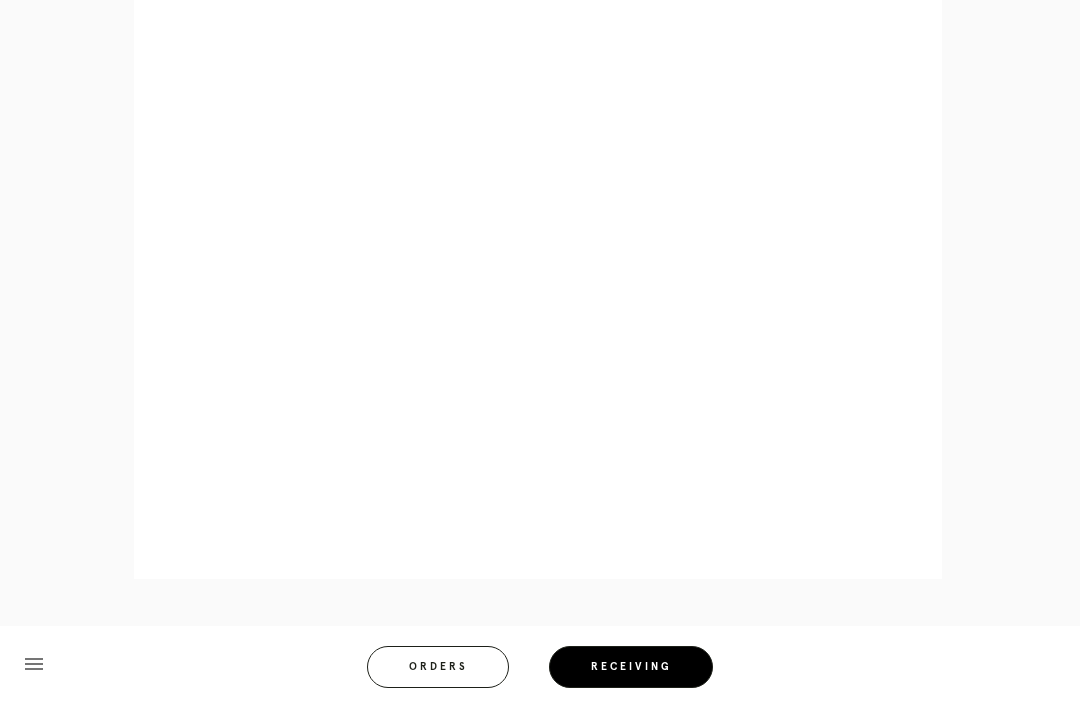 scroll, scrollTop: 944, scrollLeft: 0, axis: vertical 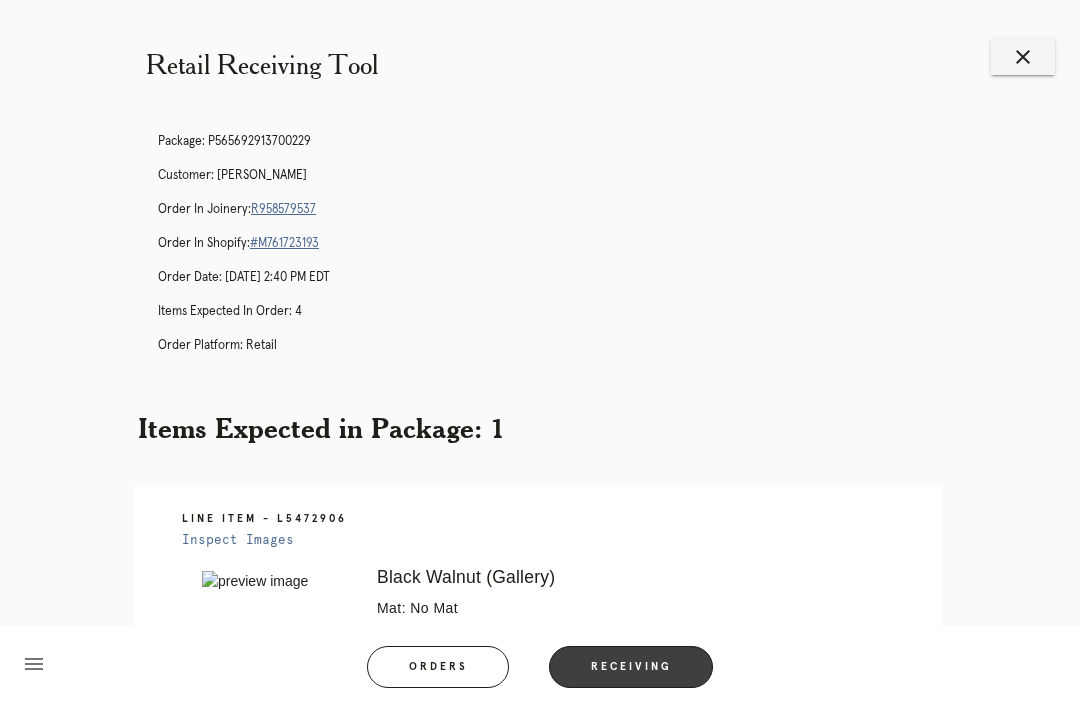 click on "Receiving" at bounding box center [631, 667] 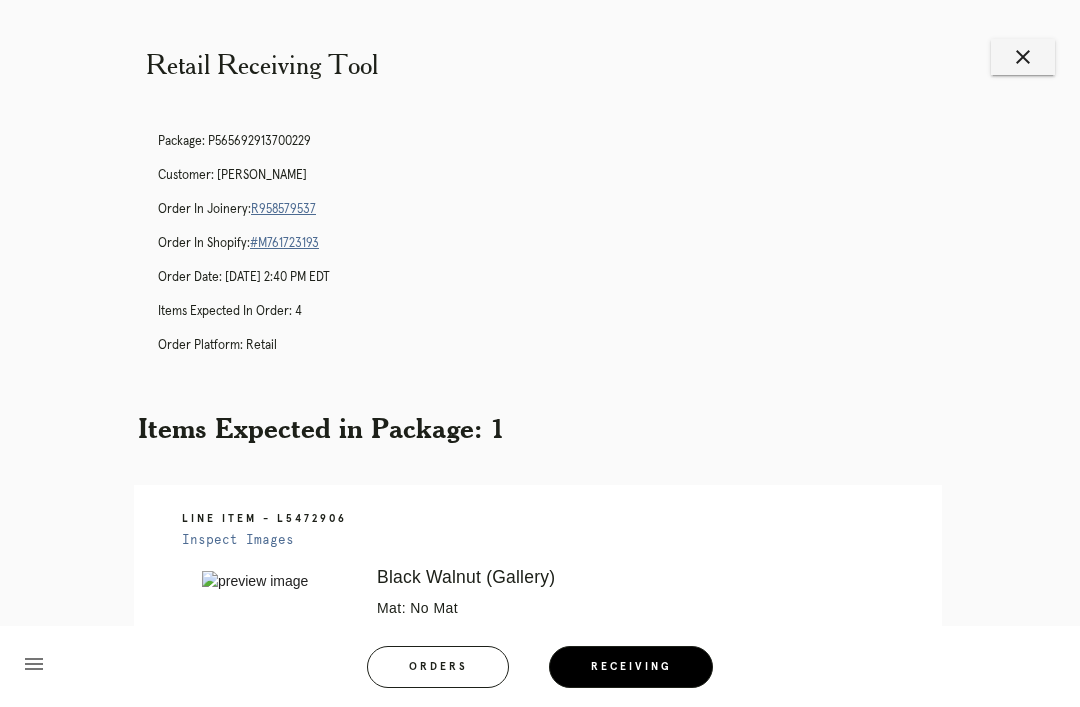 click on "Receiving" at bounding box center (631, 667) 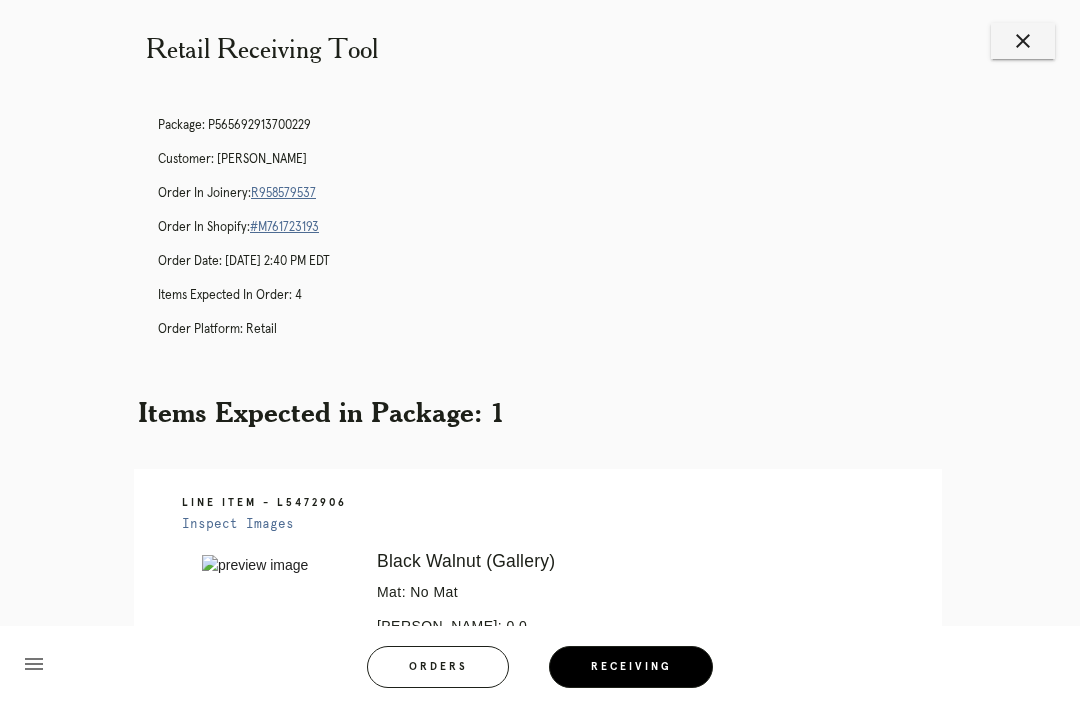 scroll, scrollTop: 0, scrollLeft: 0, axis: both 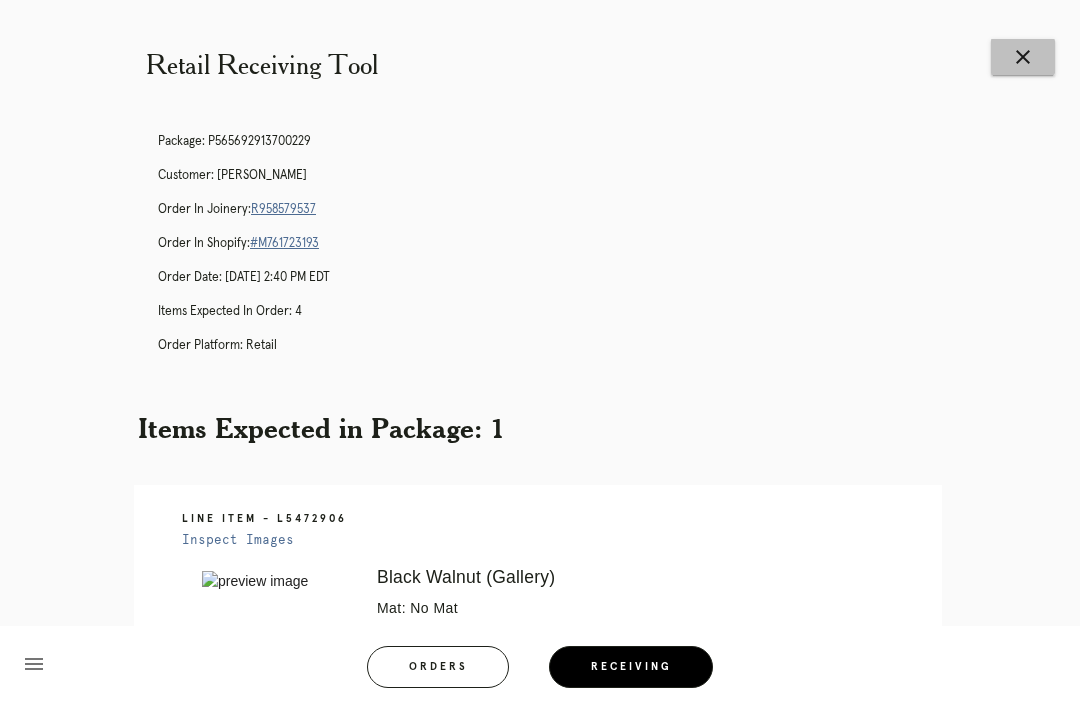 click on "close" at bounding box center (1023, 57) 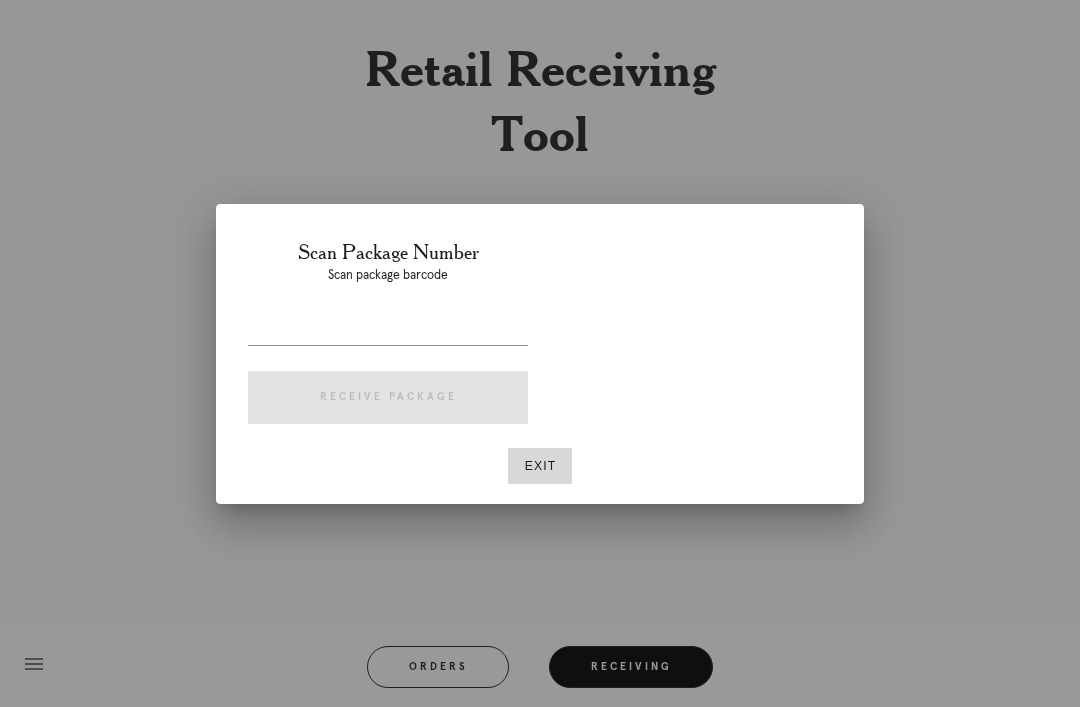 scroll, scrollTop: 0, scrollLeft: 0, axis: both 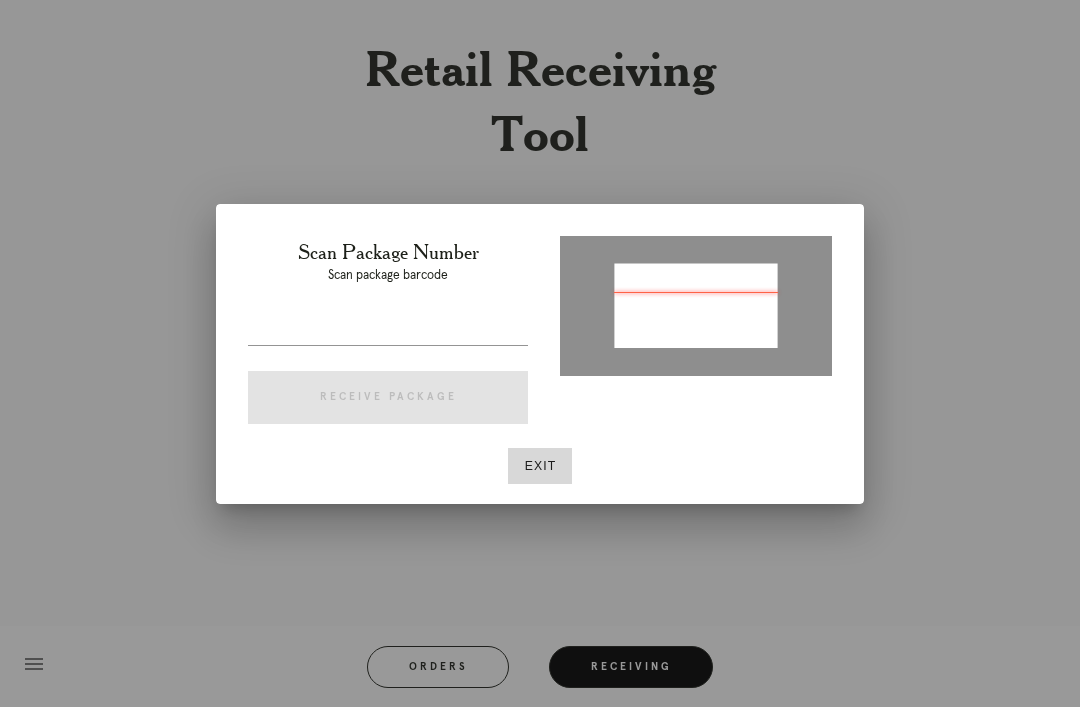 type on "P668274470781169" 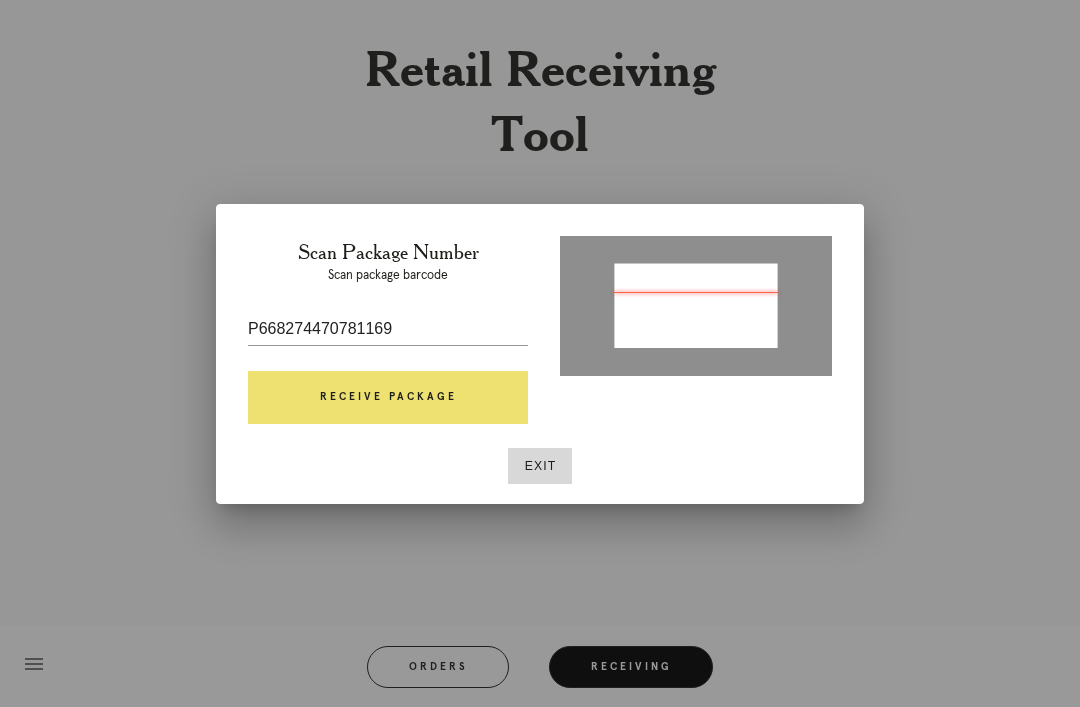 click on "Receive Package" at bounding box center (388, 398) 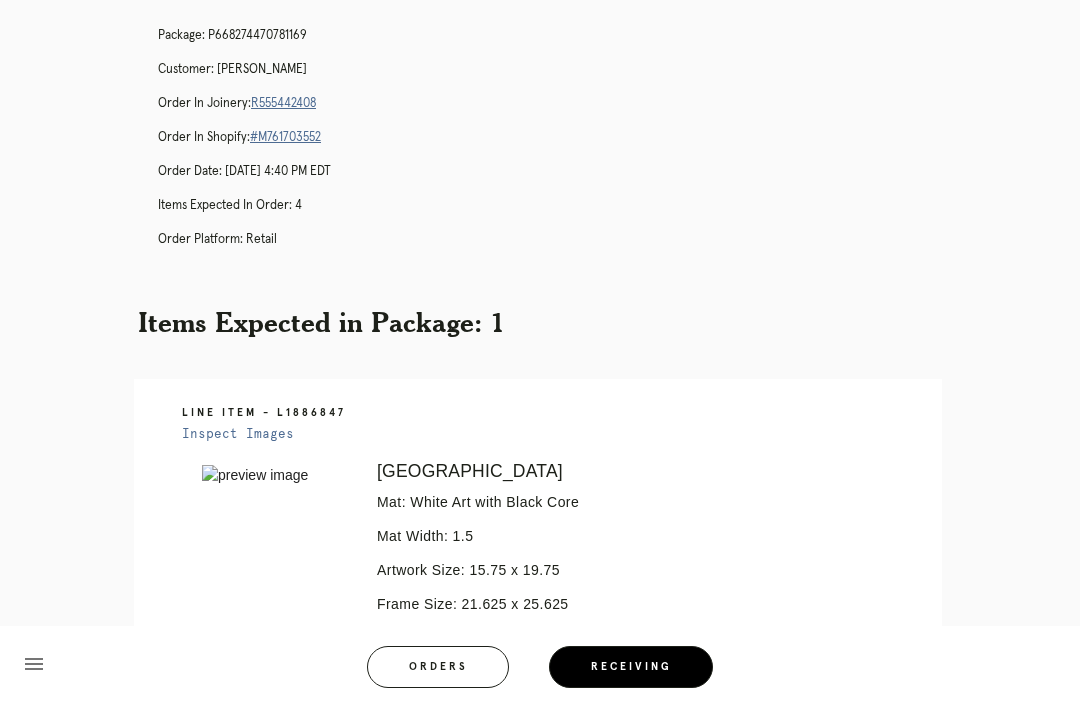 scroll, scrollTop: 107, scrollLeft: 0, axis: vertical 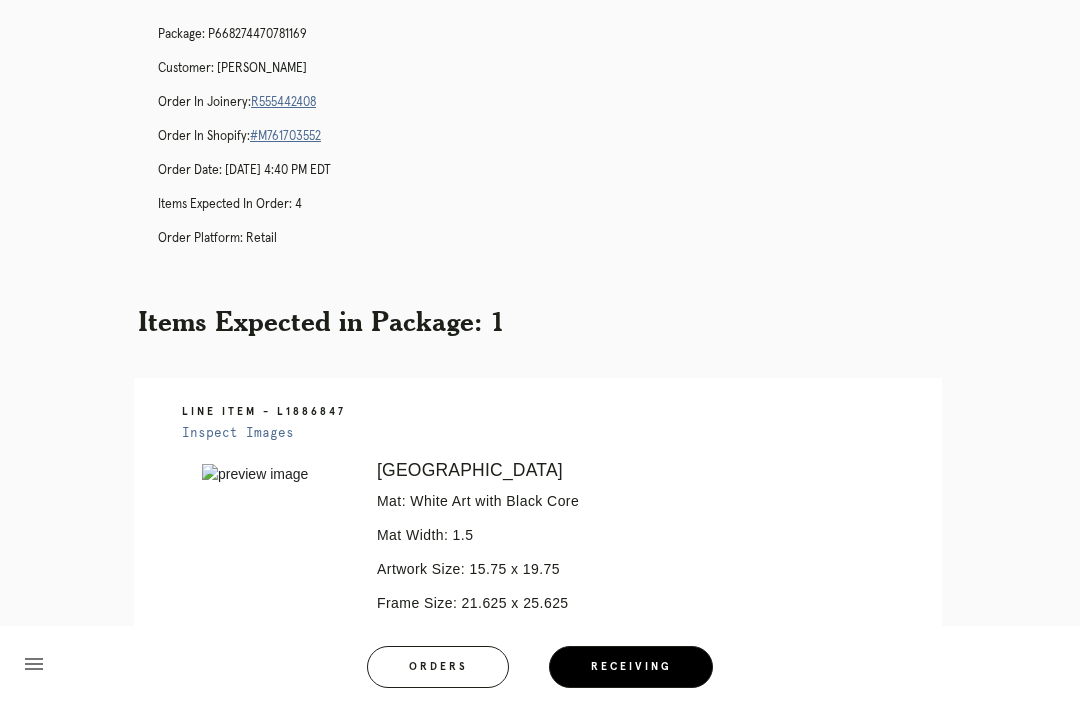 click on "R555442408" at bounding box center (283, 102) 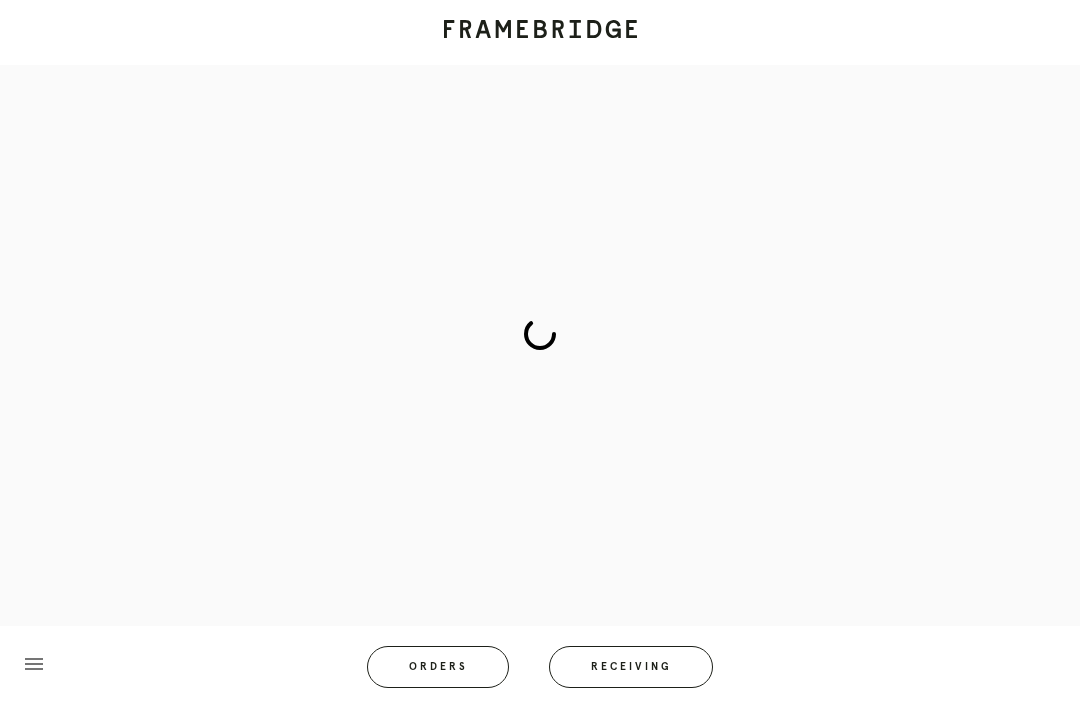 scroll, scrollTop: 0, scrollLeft: 0, axis: both 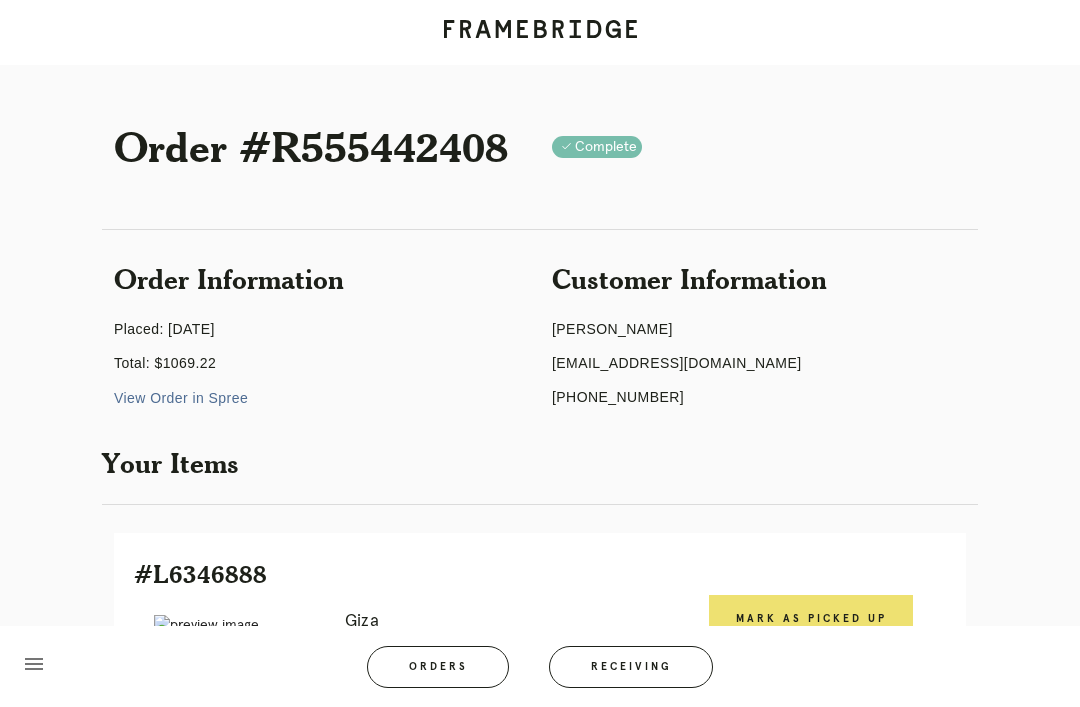 click on "Mark as Picked Up" at bounding box center (811, 619) 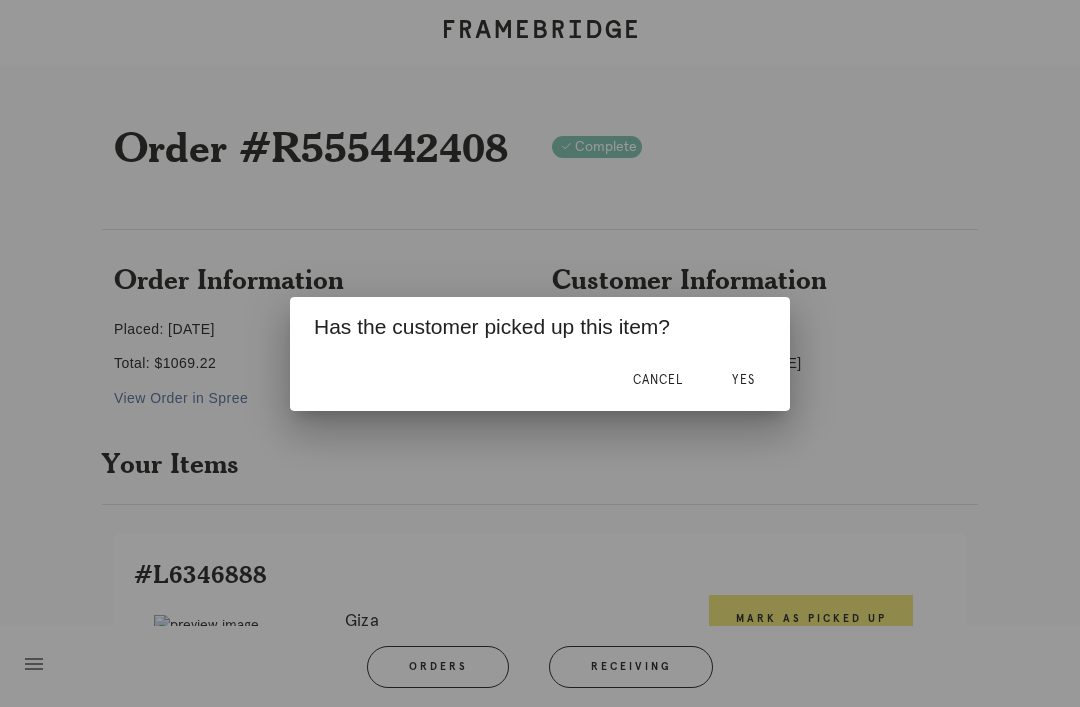 click on "Yes" at bounding box center (743, 380) 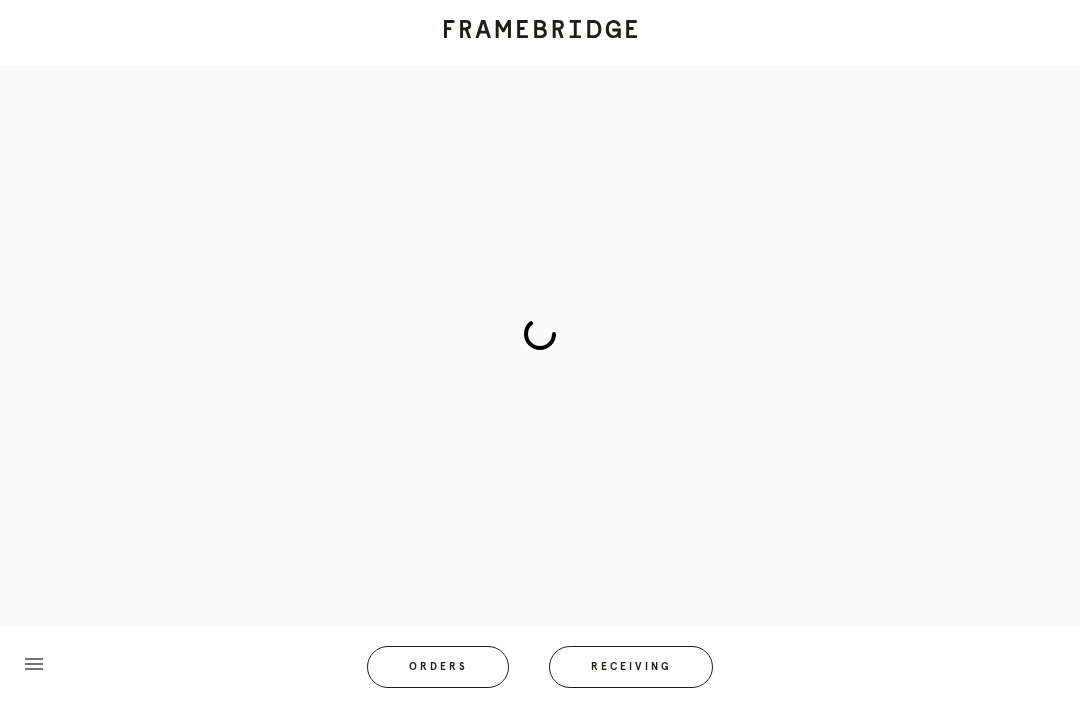 scroll, scrollTop: 0, scrollLeft: 0, axis: both 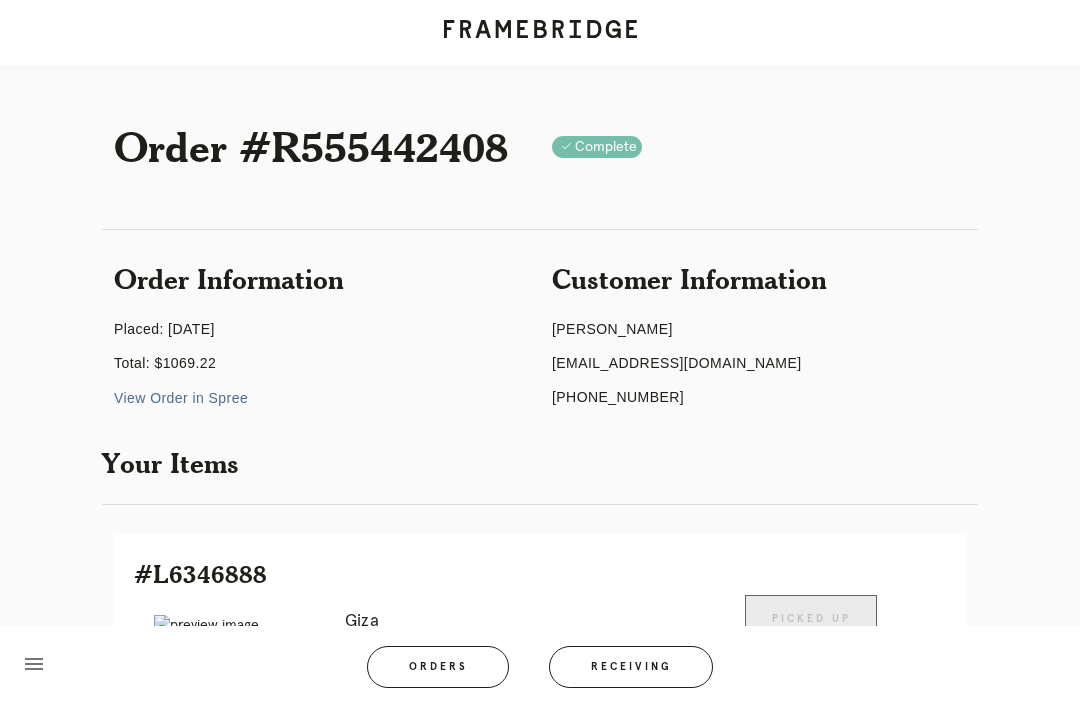 click on "Receiving" at bounding box center [631, 667] 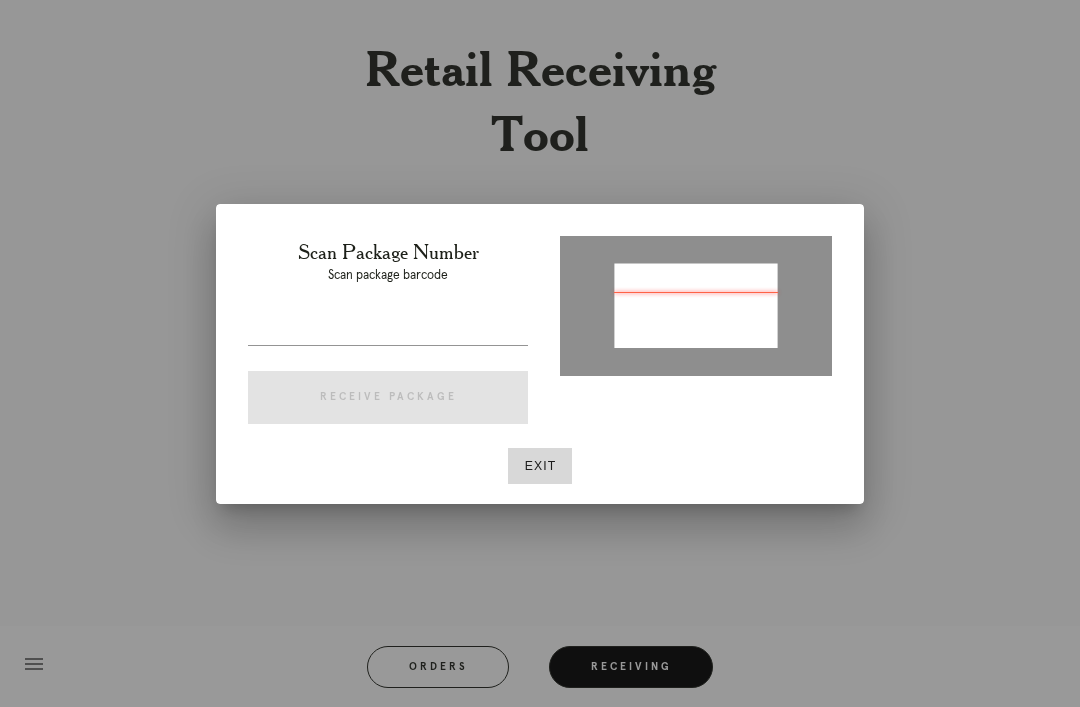 type on "P772731738180769" 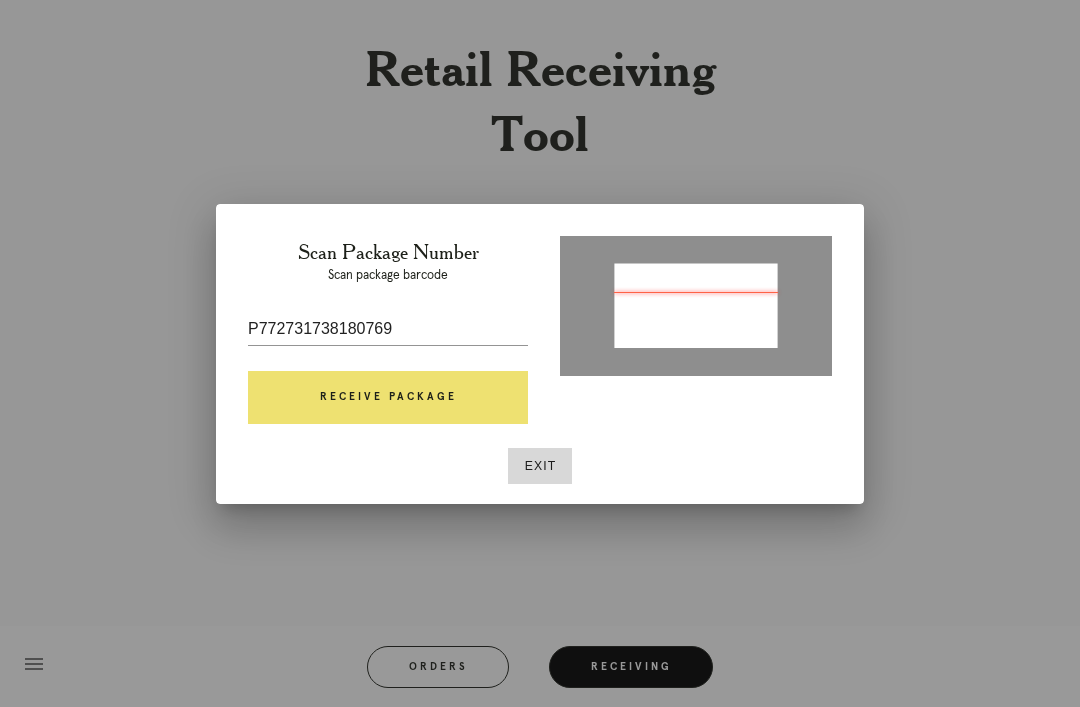 click on "Receive Package" at bounding box center (388, 398) 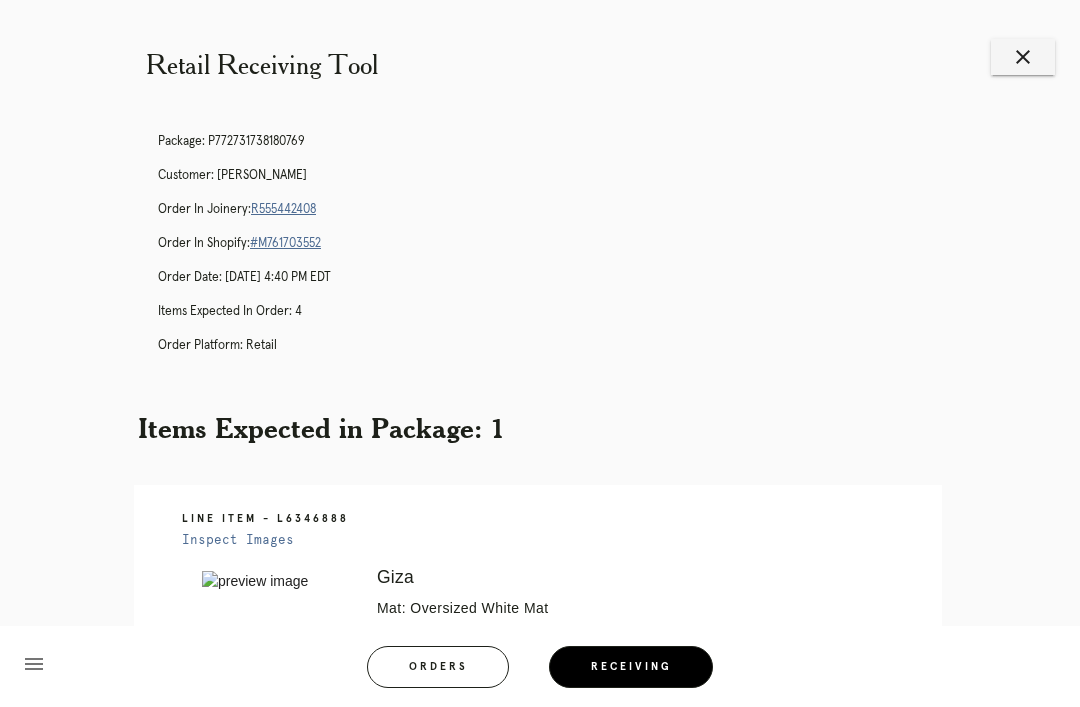 click on "R555442408" at bounding box center (283, 209) 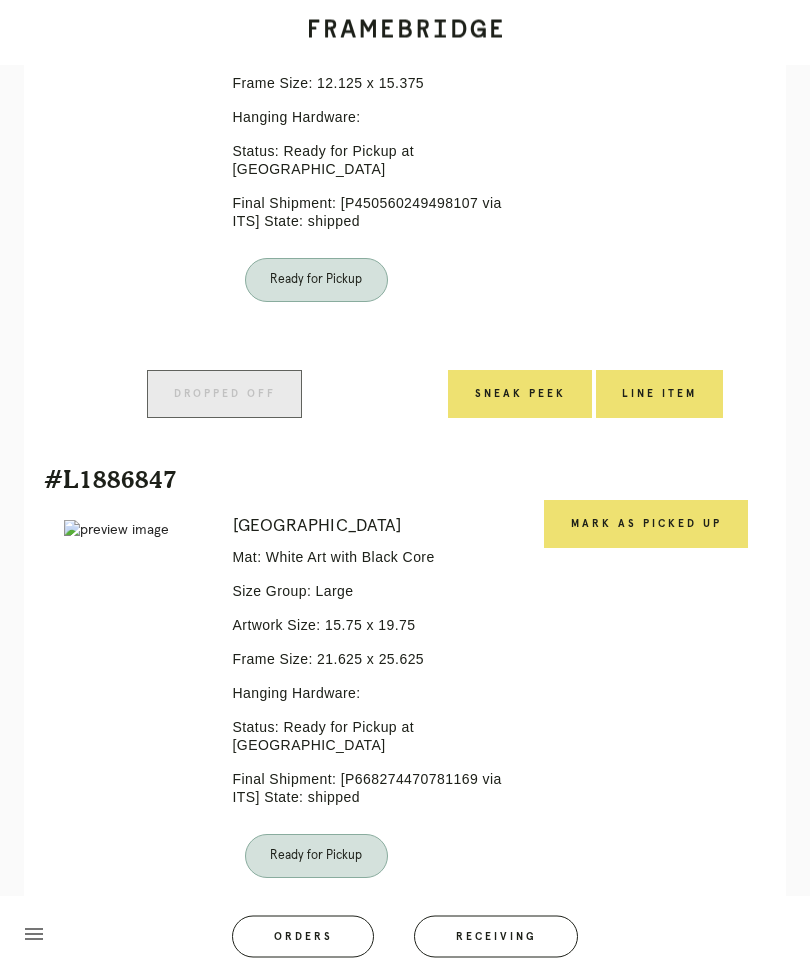 scroll, scrollTop: 1879, scrollLeft: 0, axis: vertical 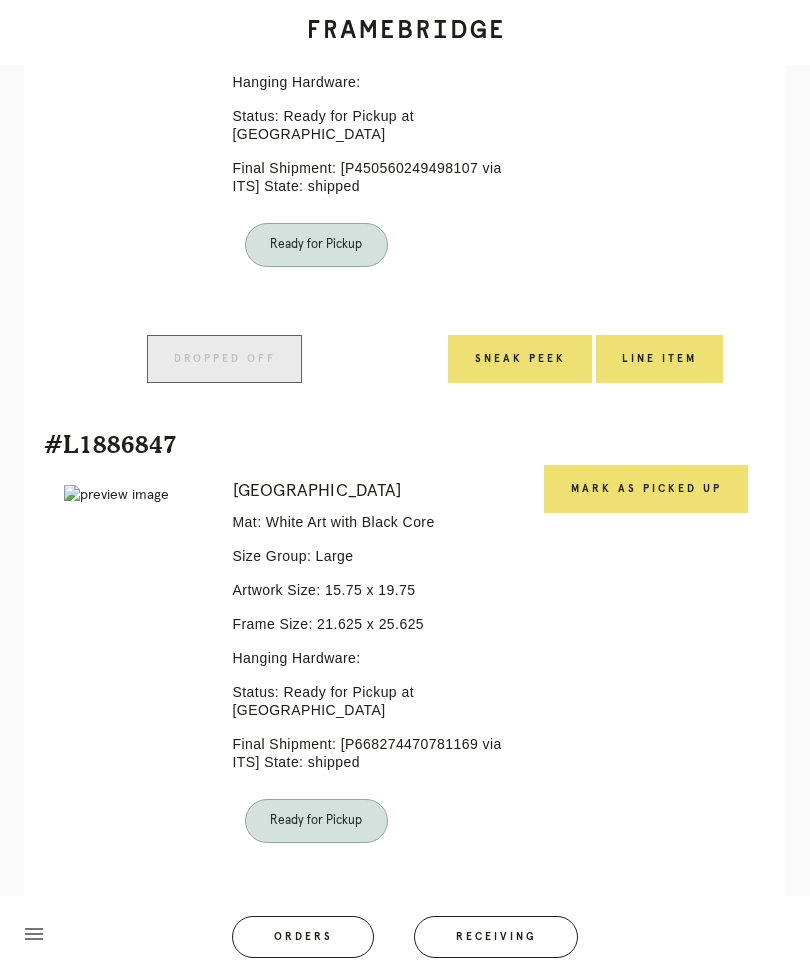 click on "Mark as Picked Up" at bounding box center [646, 489] 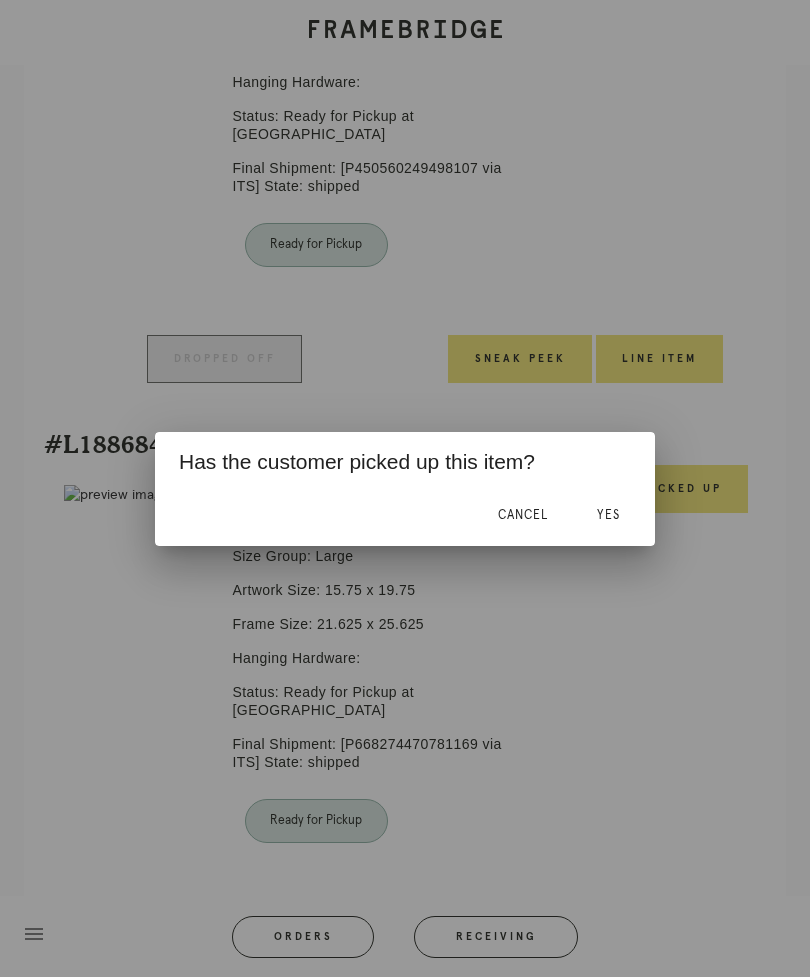 click on "Yes" at bounding box center (608, 516) 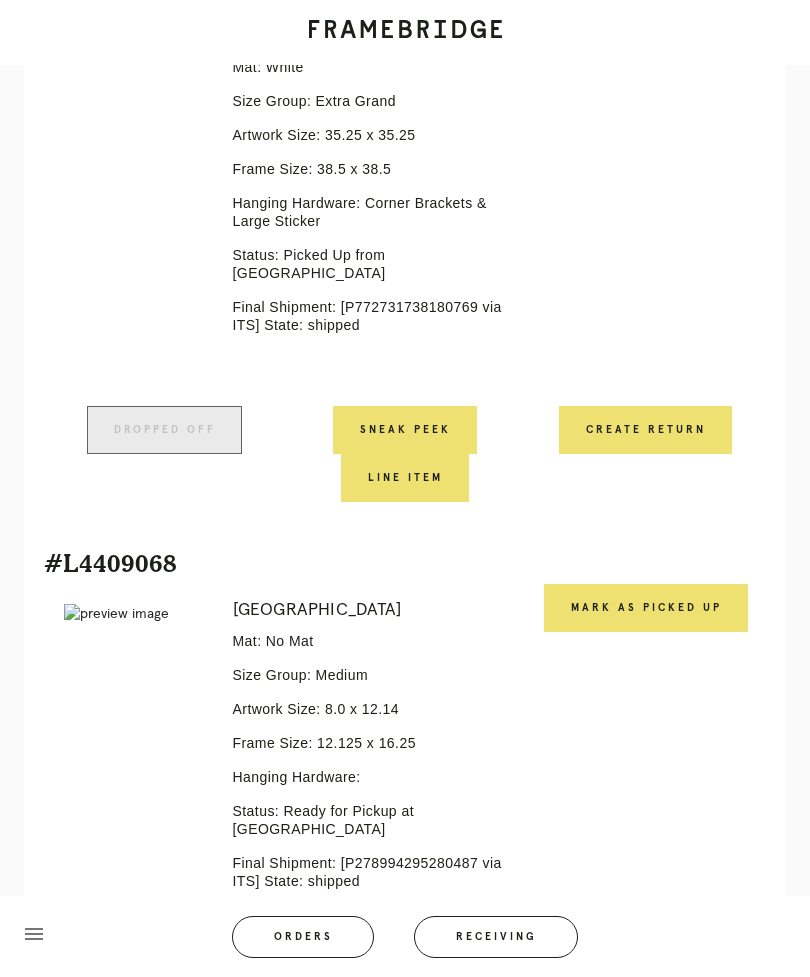 scroll, scrollTop: 609, scrollLeft: 0, axis: vertical 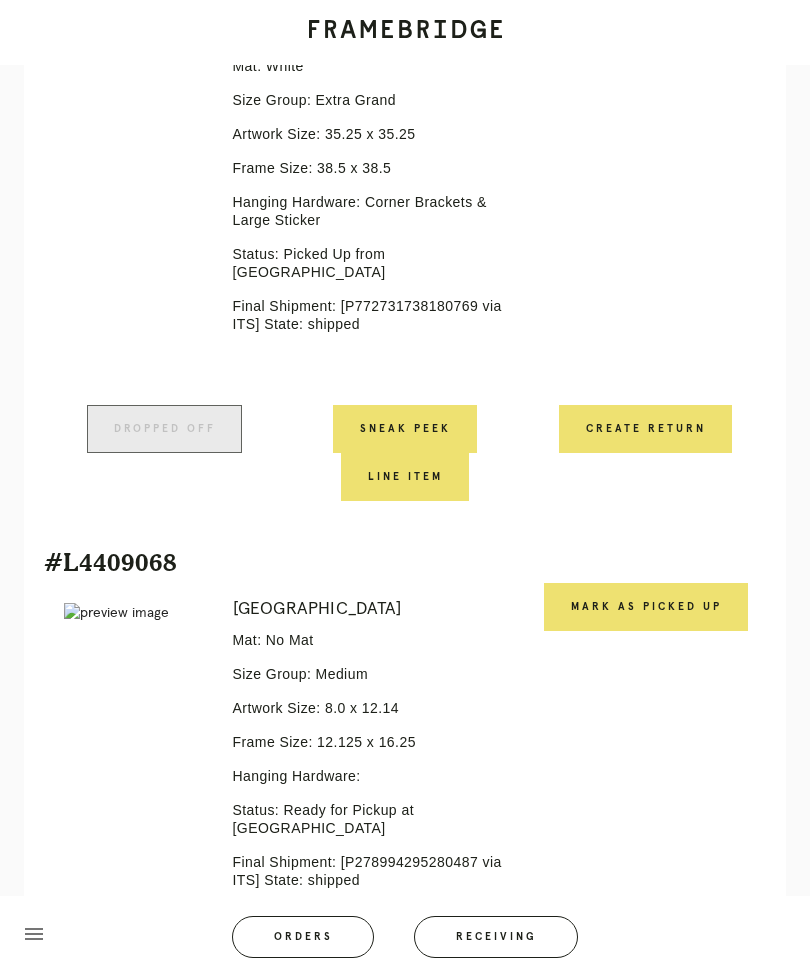 click on "Mark as Picked Up" at bounding box center [646, 607] 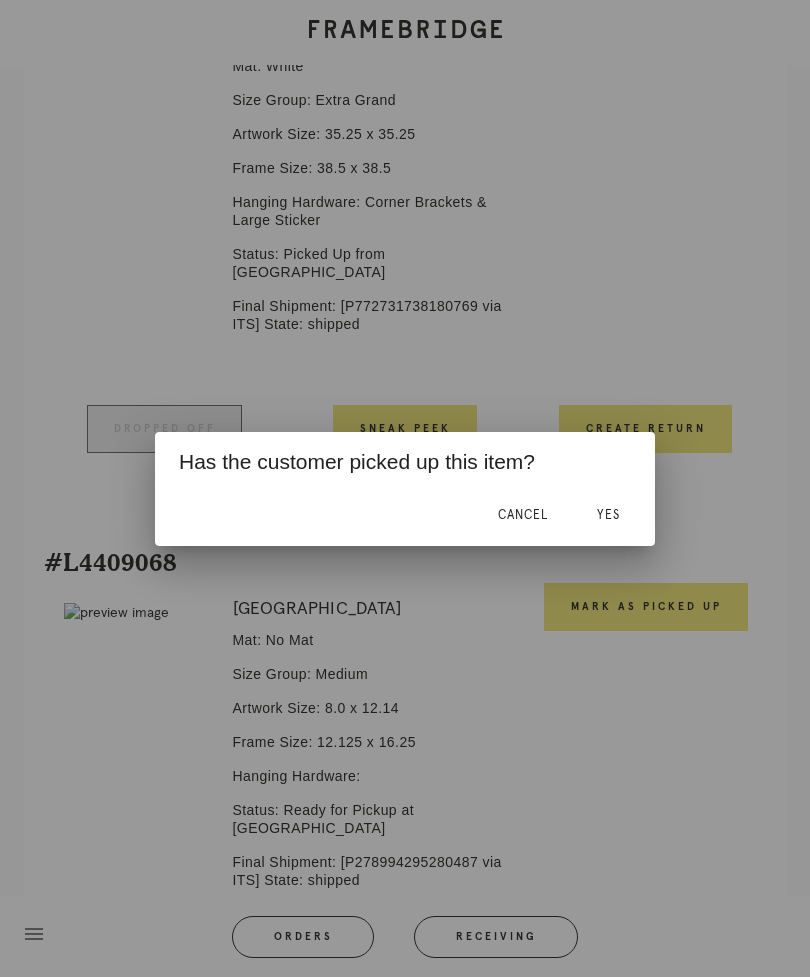 click on "Yes" at bounding box center (608, 515) 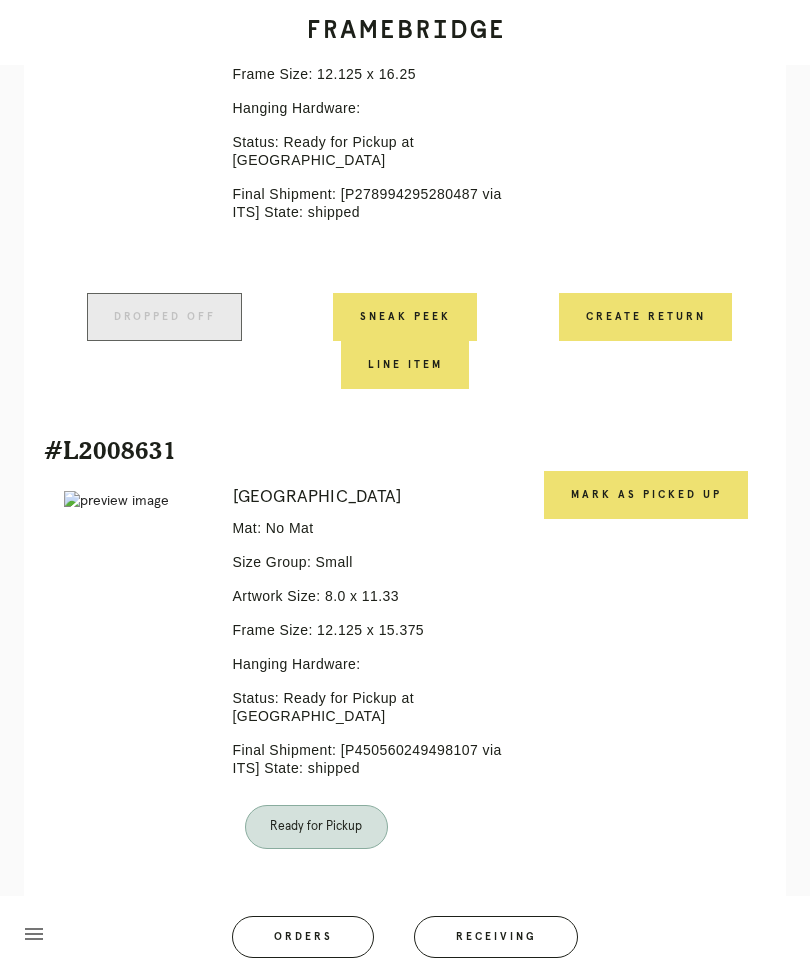 scroll, scrollTop: 1274, scrollLeft: 0, axis: vertical 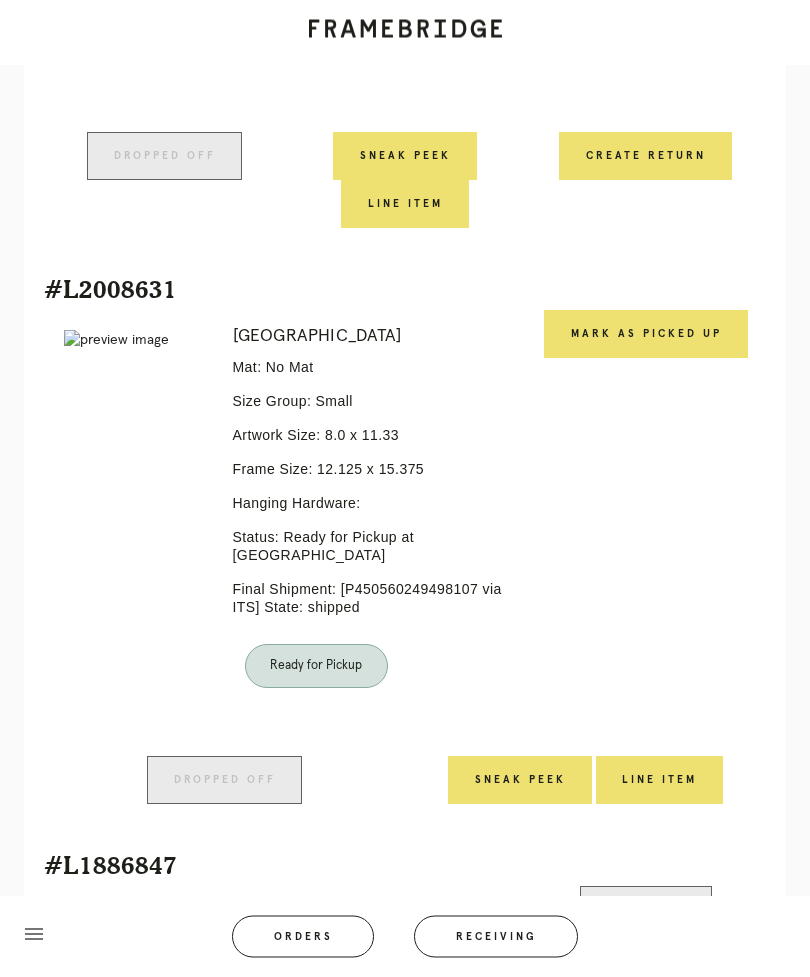 click on "Mark as Picked Up" at bounding box center (646, 335) 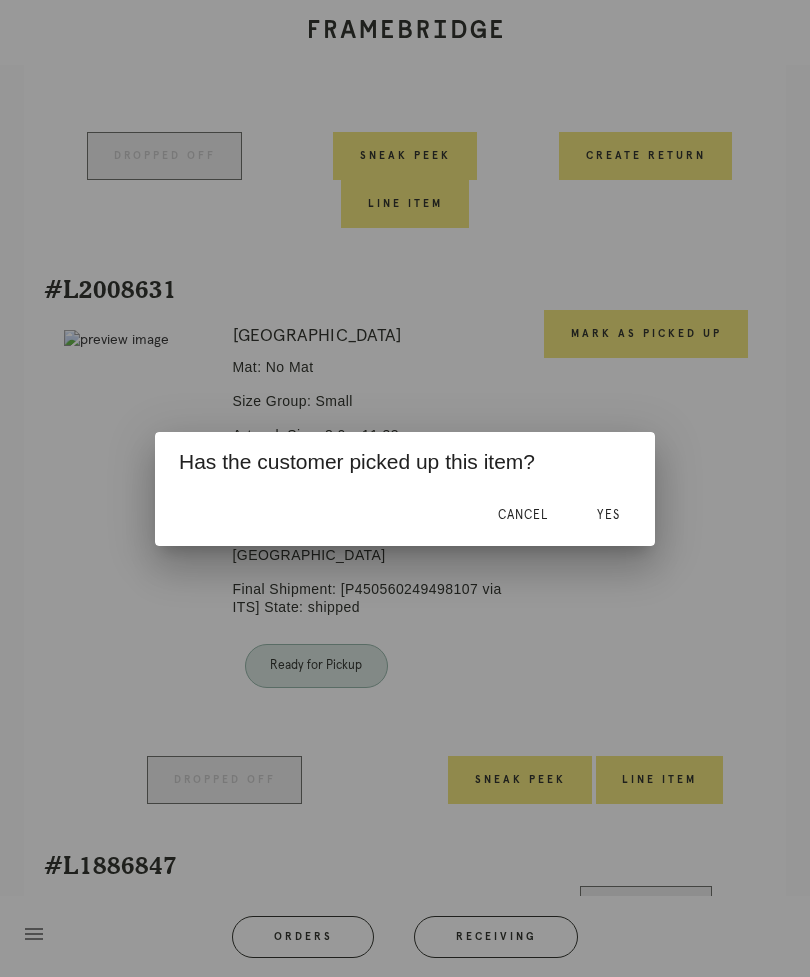 click on "Yes" at bounding box center [608, 516] 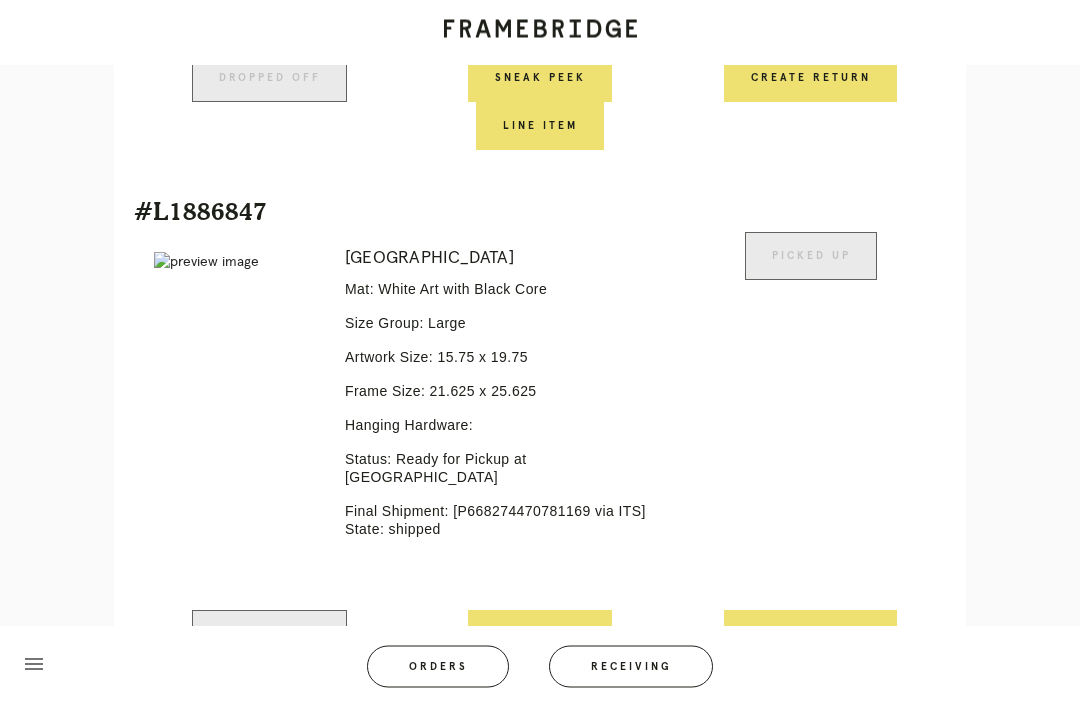 scroll, scrollTop: 2072, scrollLeft: 0, axis: vertical 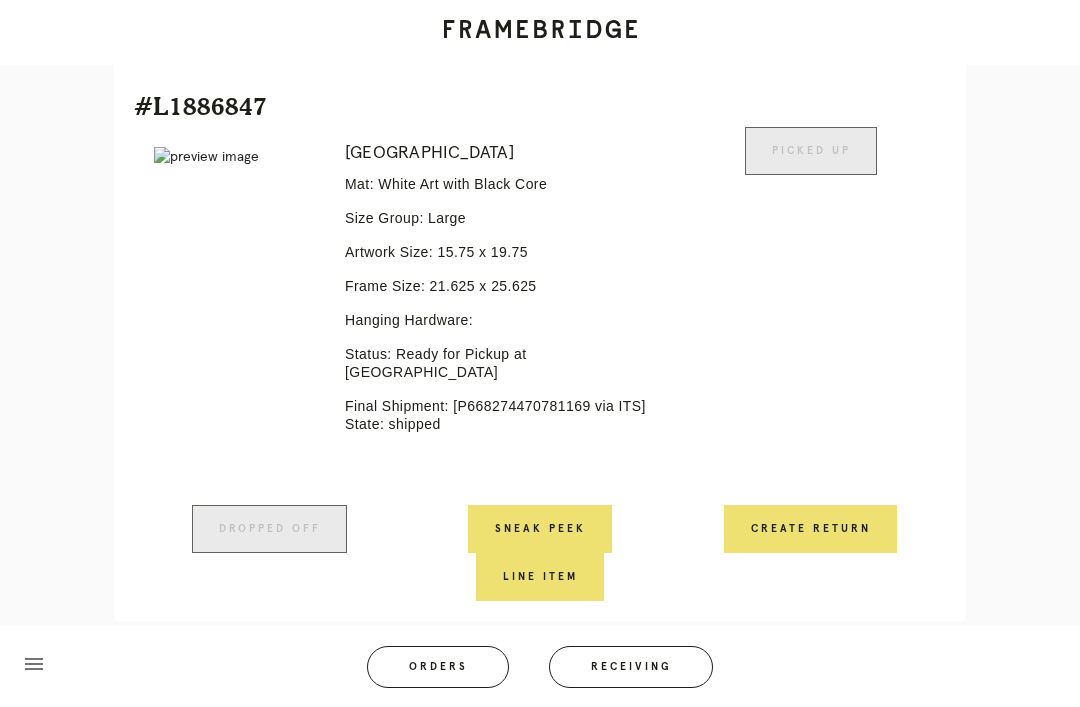 click on "Receiving" at bounding box center [631, 667] 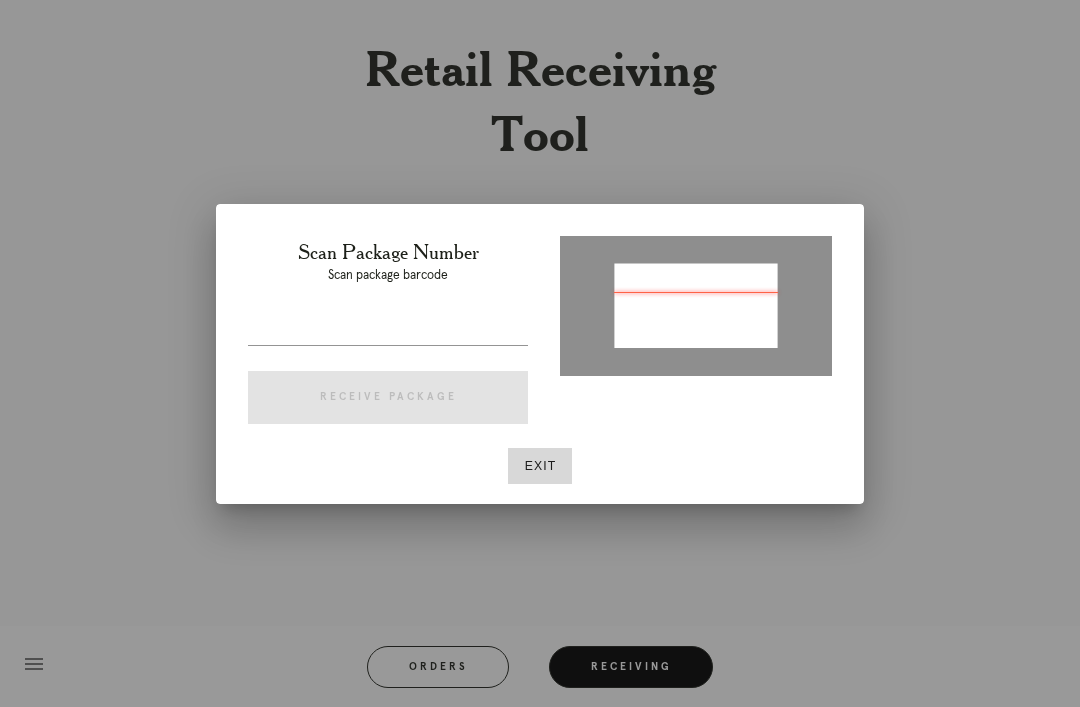 type on "P565692913700229" 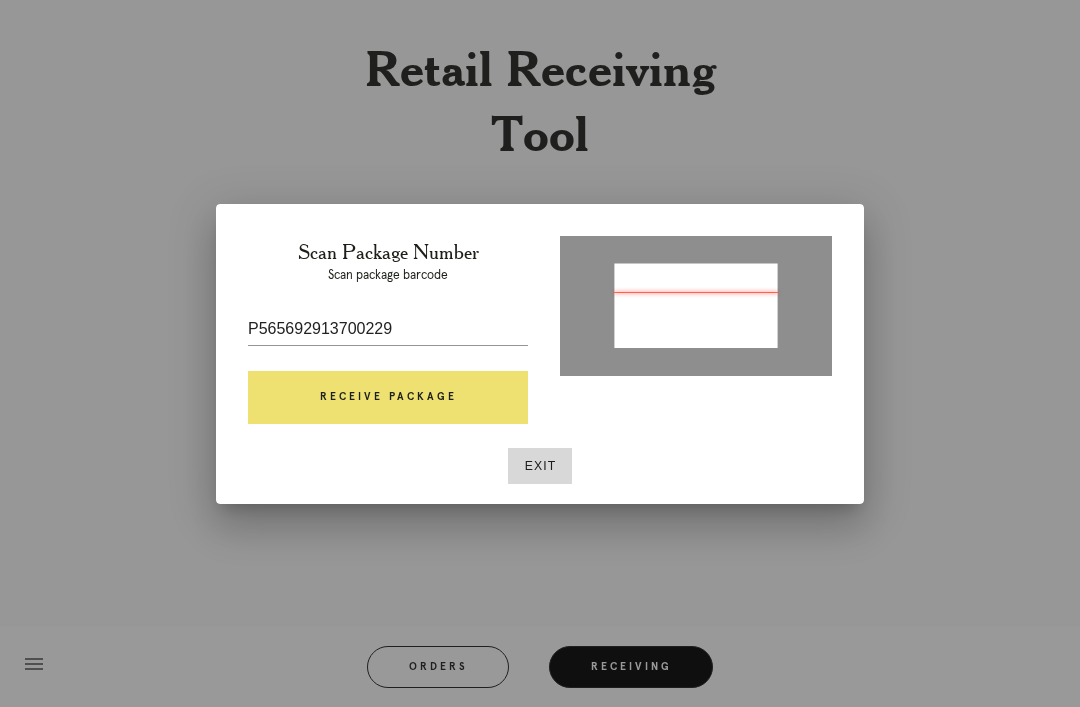 click on "Receive Package" at bounding box center [388, 398] 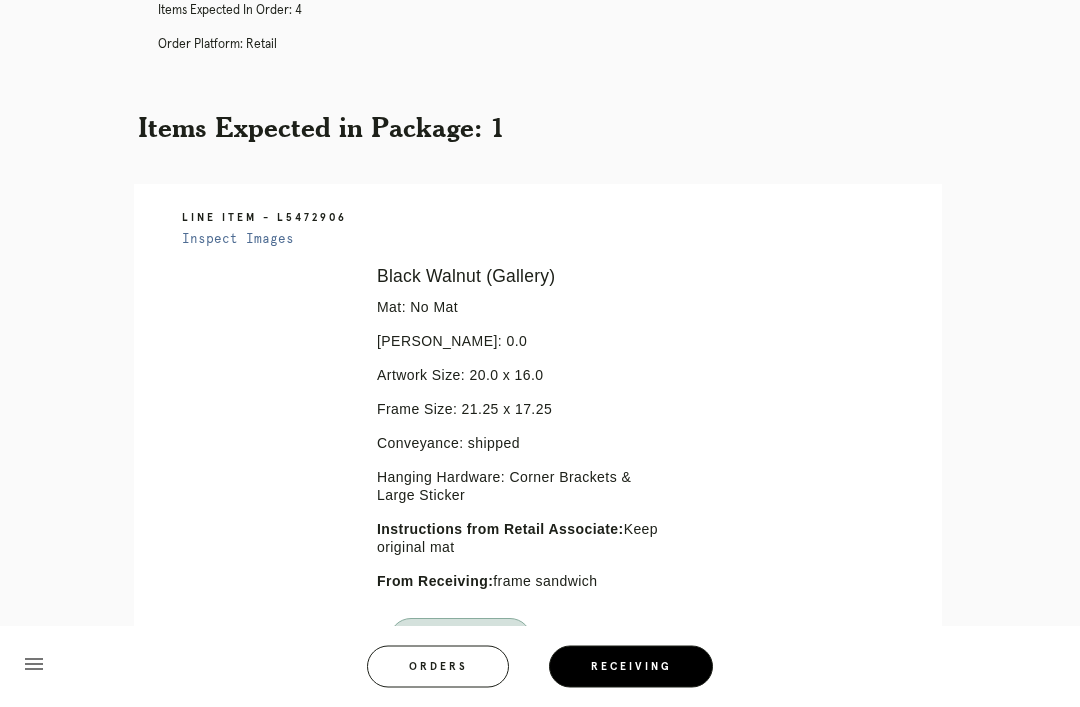 scroll, scrollTop: 408, scrollLeft: 0, axis: vertical 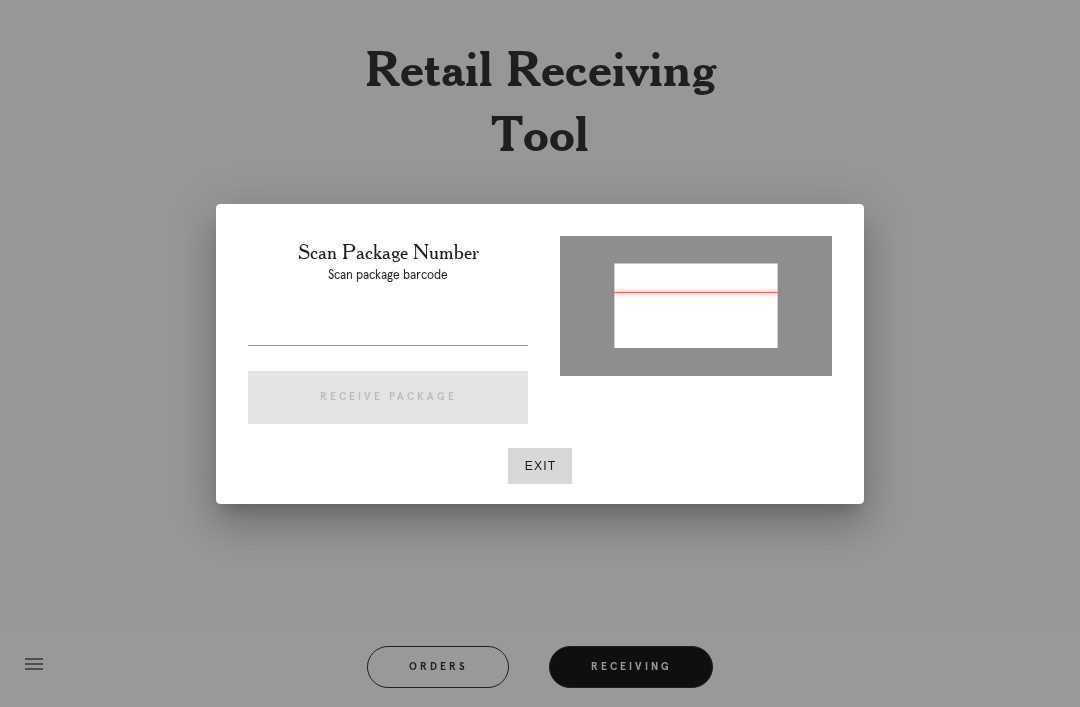 type on "P672644303949665" 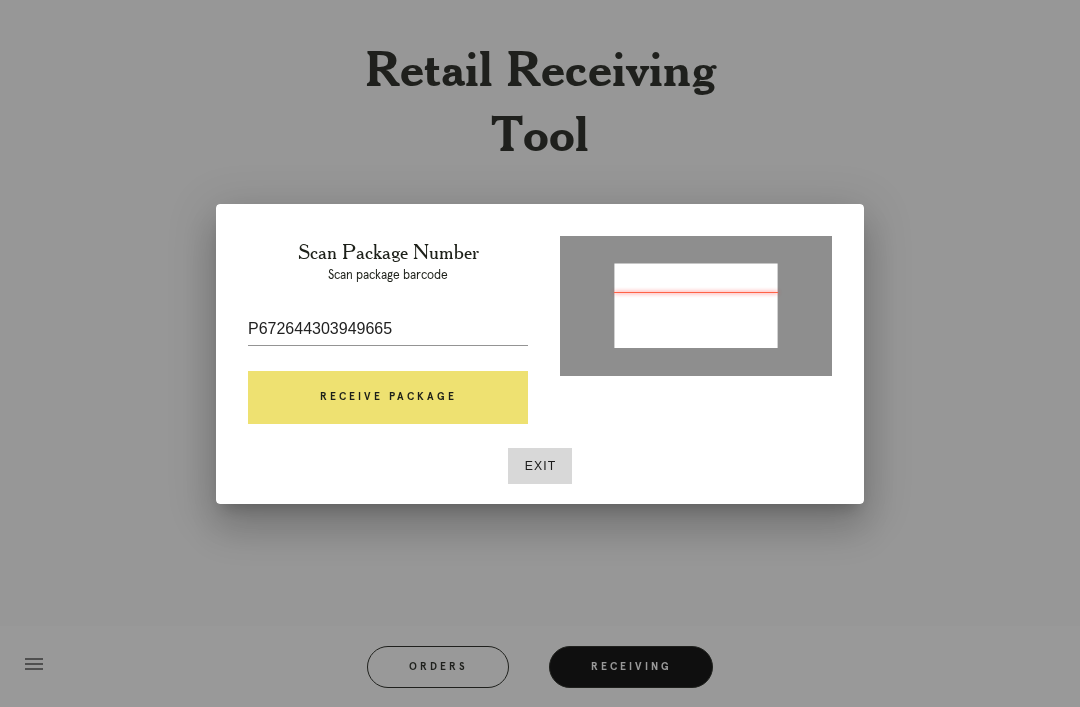 click on "Receive Package" at bounding box center [388, 398] 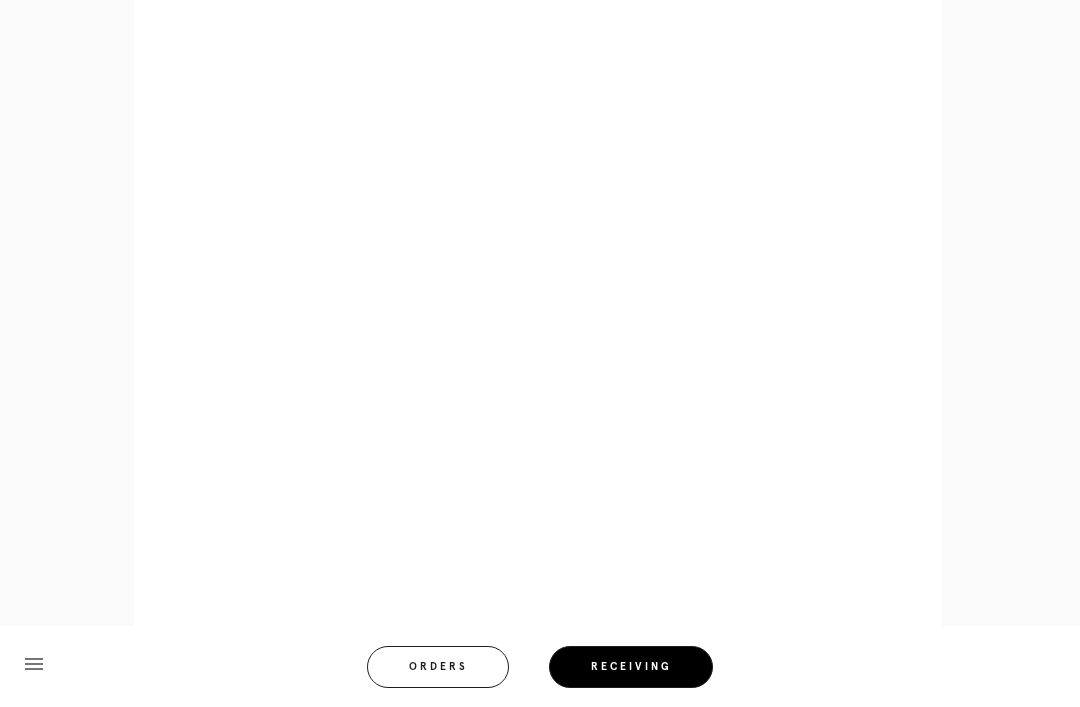 scroll, scrollTop: 928, scrollLeft: 0, axis: vertical 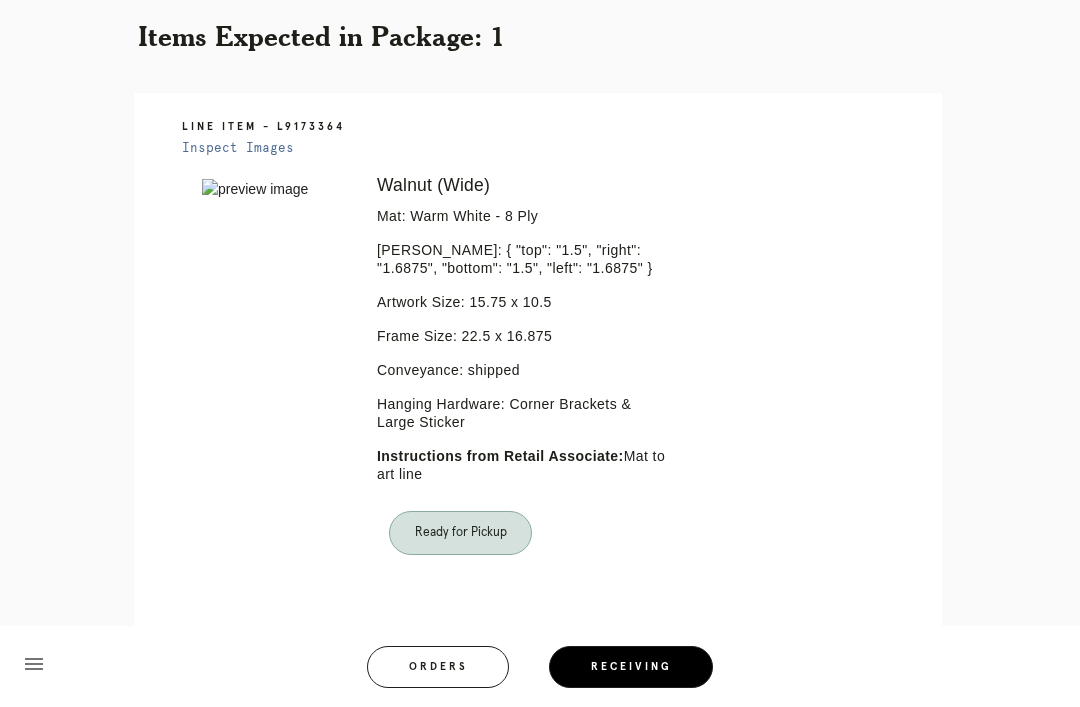 click on "Receiving" at bounding box center [631, 667] 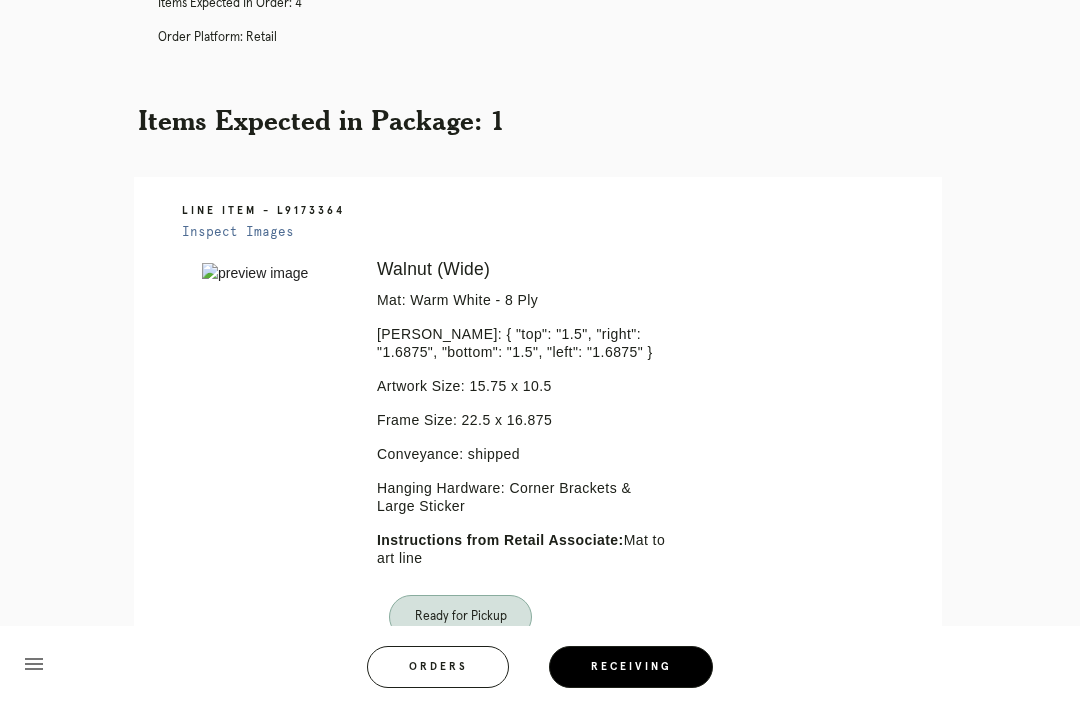 scroll, scrollTop: 0, scrollLeft: 0, axis: both 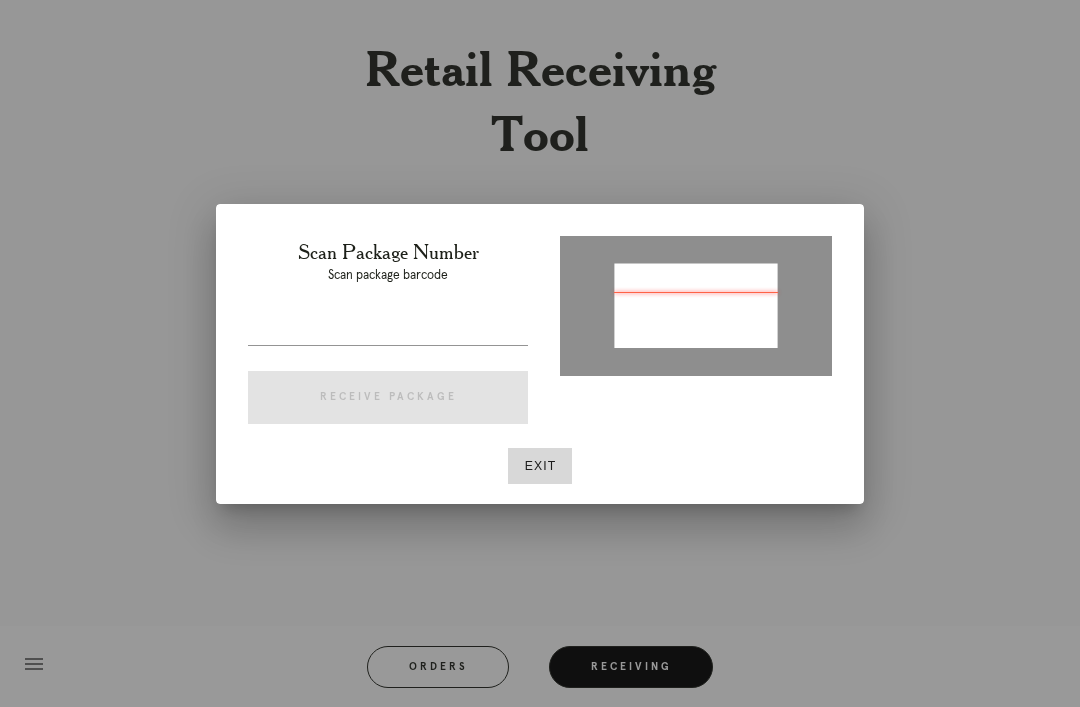 type on "P198946818727187" 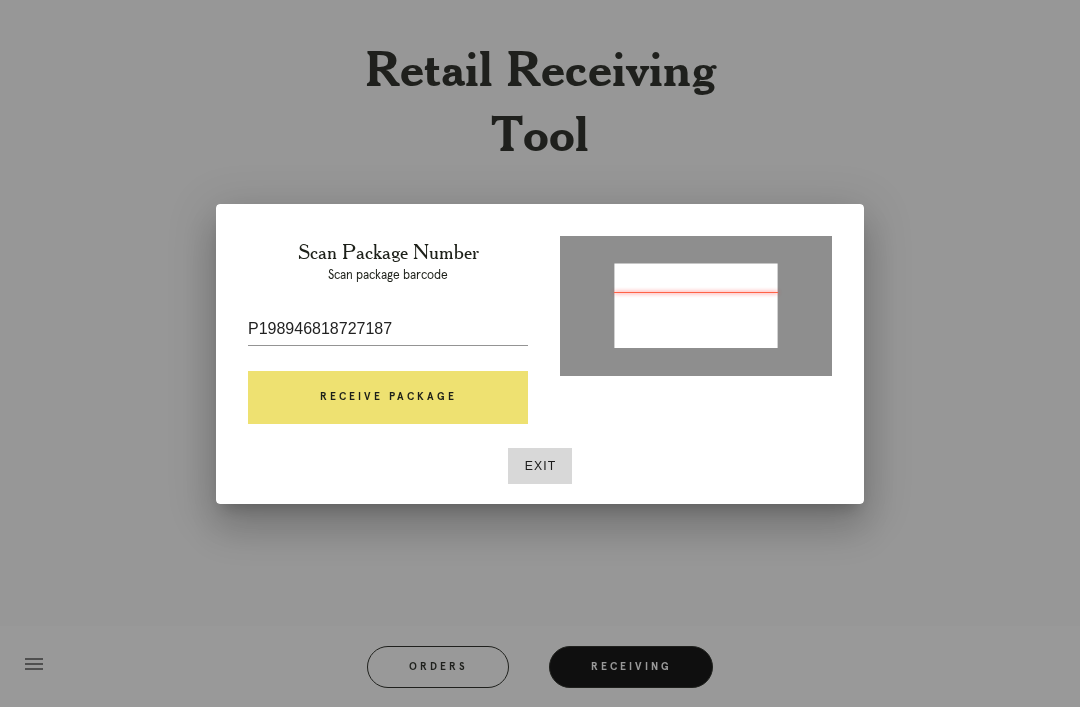 click on "Receive Package" at bounding box center [388, 398] 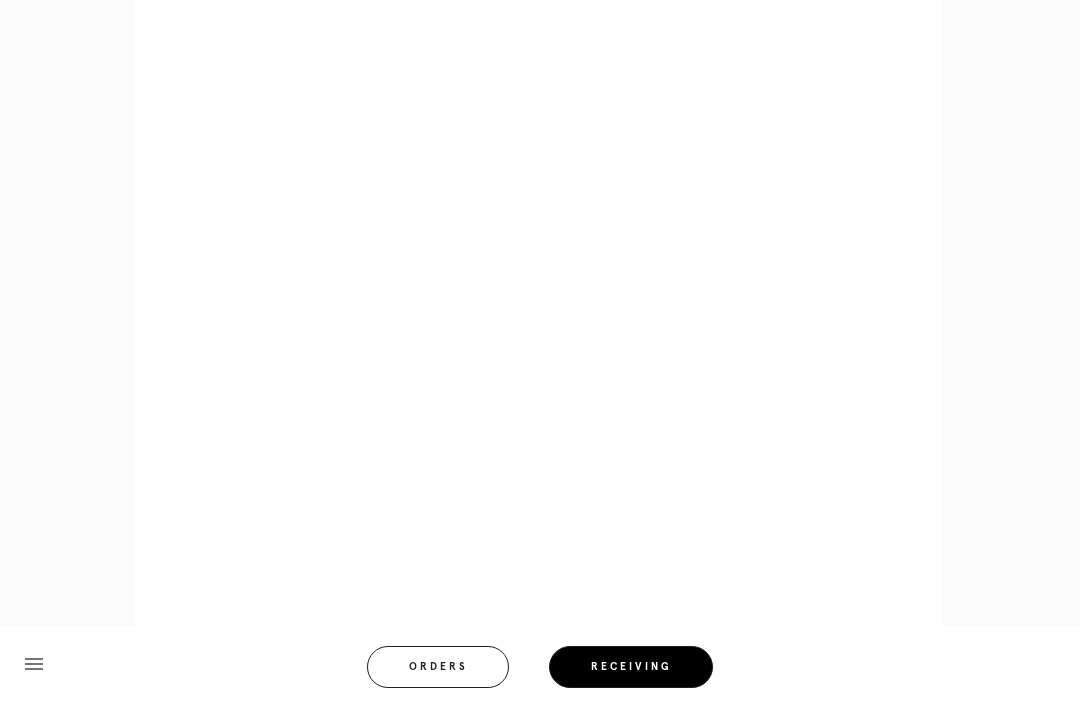 scroll, scrollTop: 944, scrollLeft: 0, axis: vertical 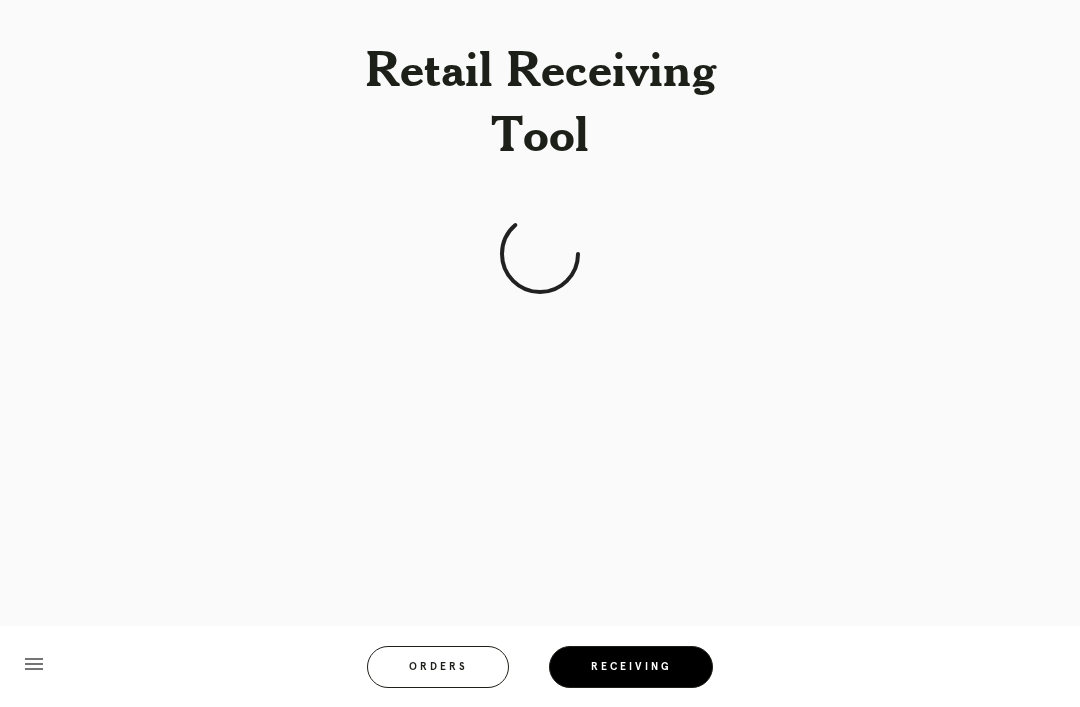 click on "Receiving" at bounding box center (631, 667) 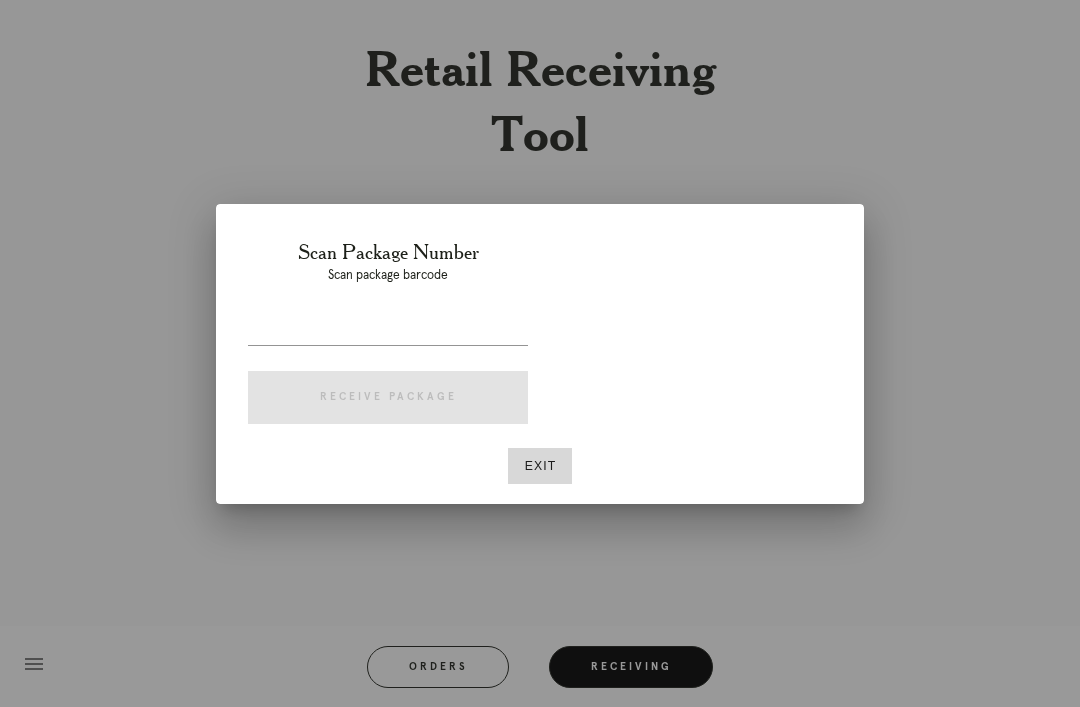 type on "P780363498588919" 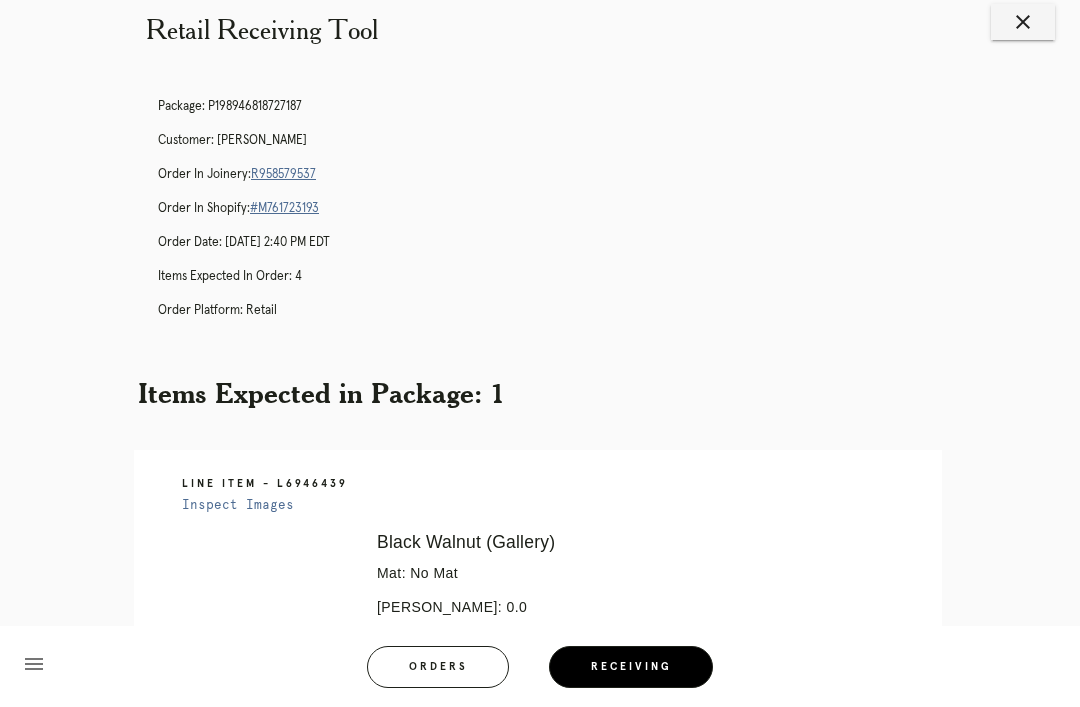 scroll, scrollTop: 41, scrollLeft: 0, axis: vertical 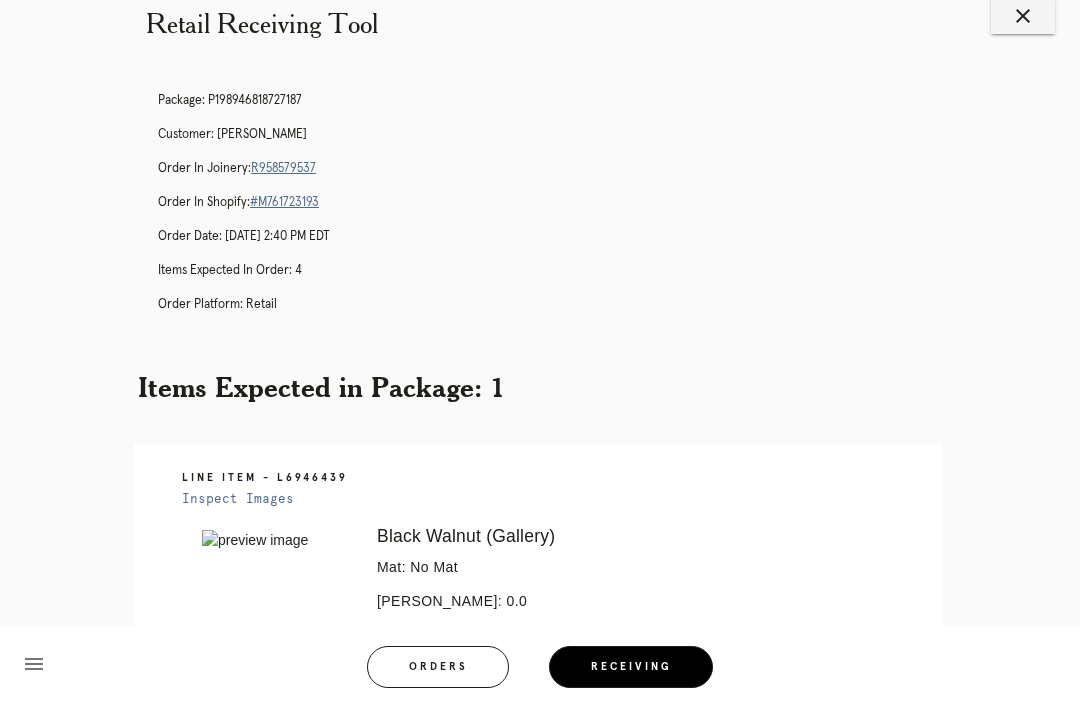 click on "Receiving" at bounding box center (631, 667) 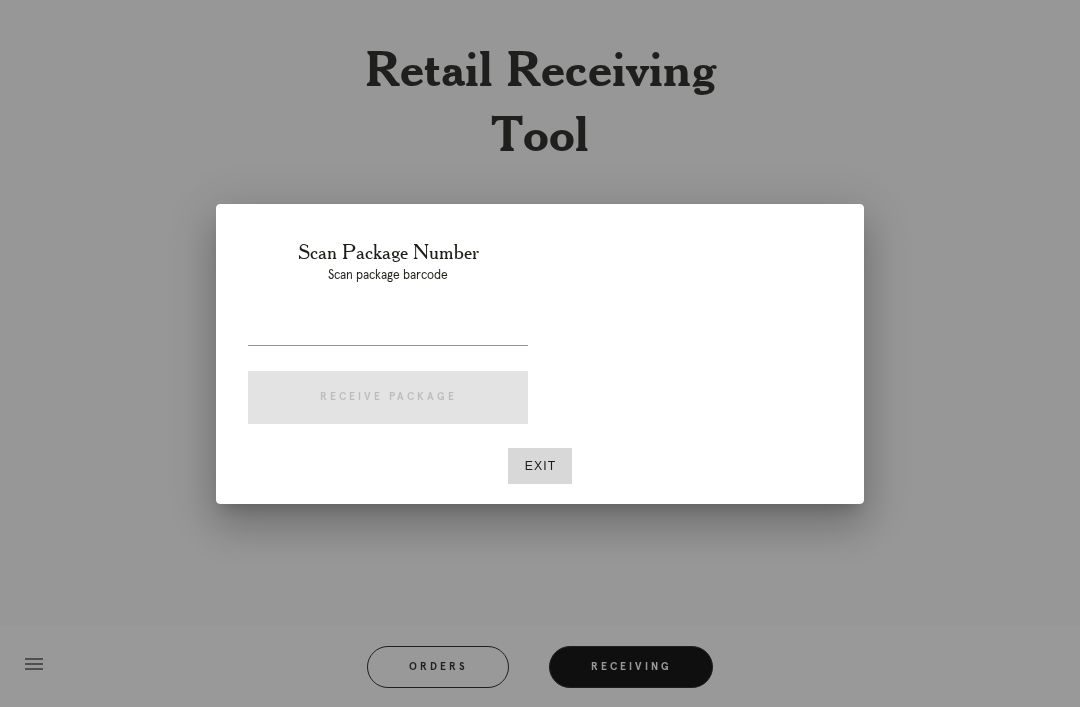 scroll, scrollTop: 0, scrollLeft: 0, axis: both 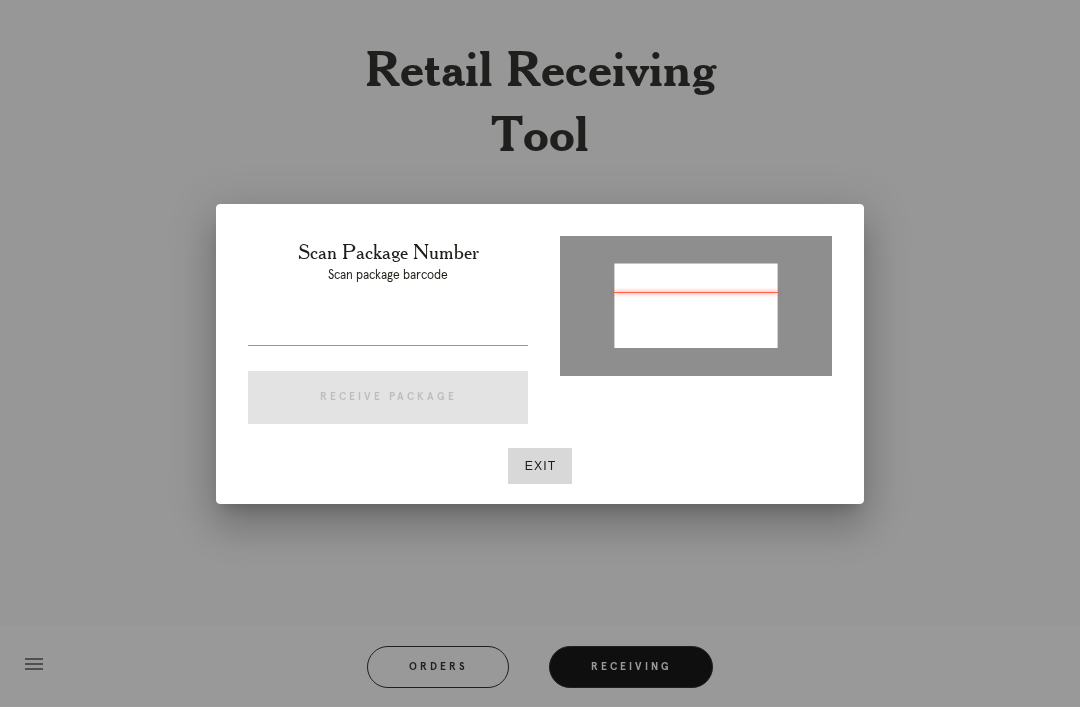 type on "P780363498588919" 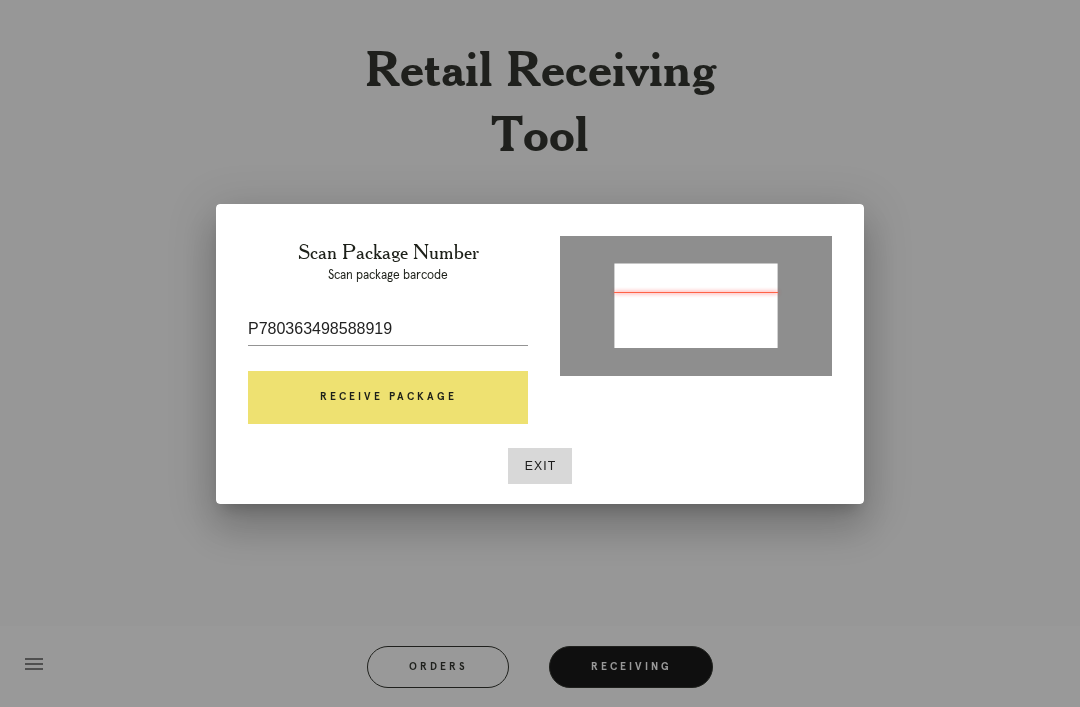 click on "Receive Package" at bounding box center (388, 398) 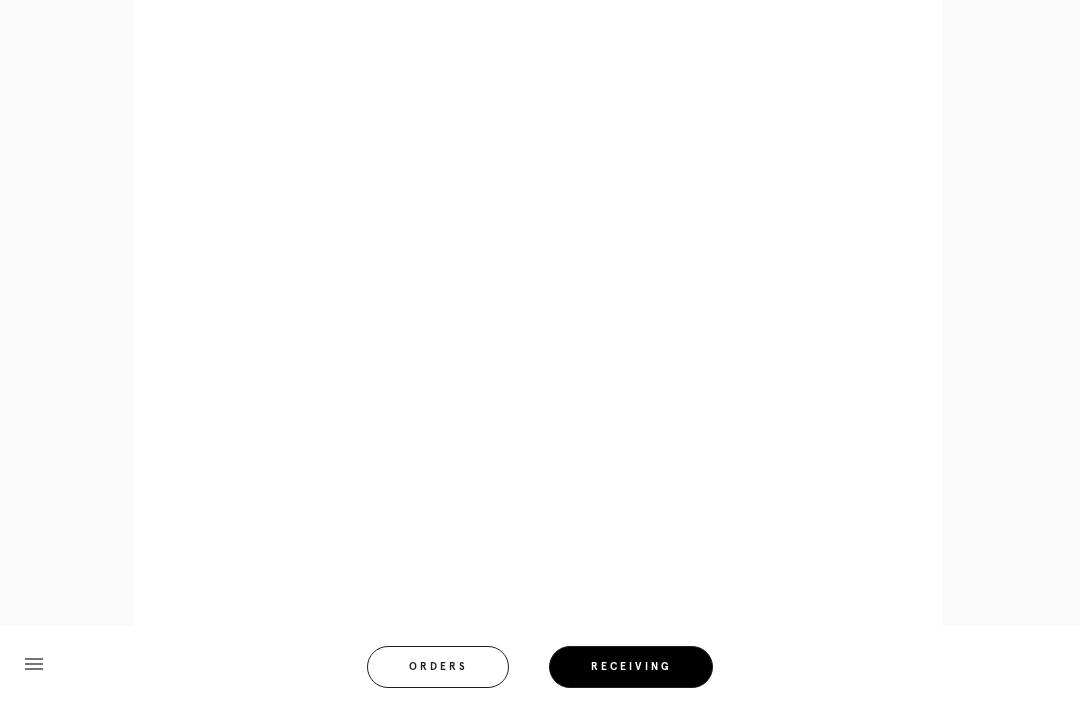 scroll, scrollTop: 892, scrollLeft: 0, axis: vertical 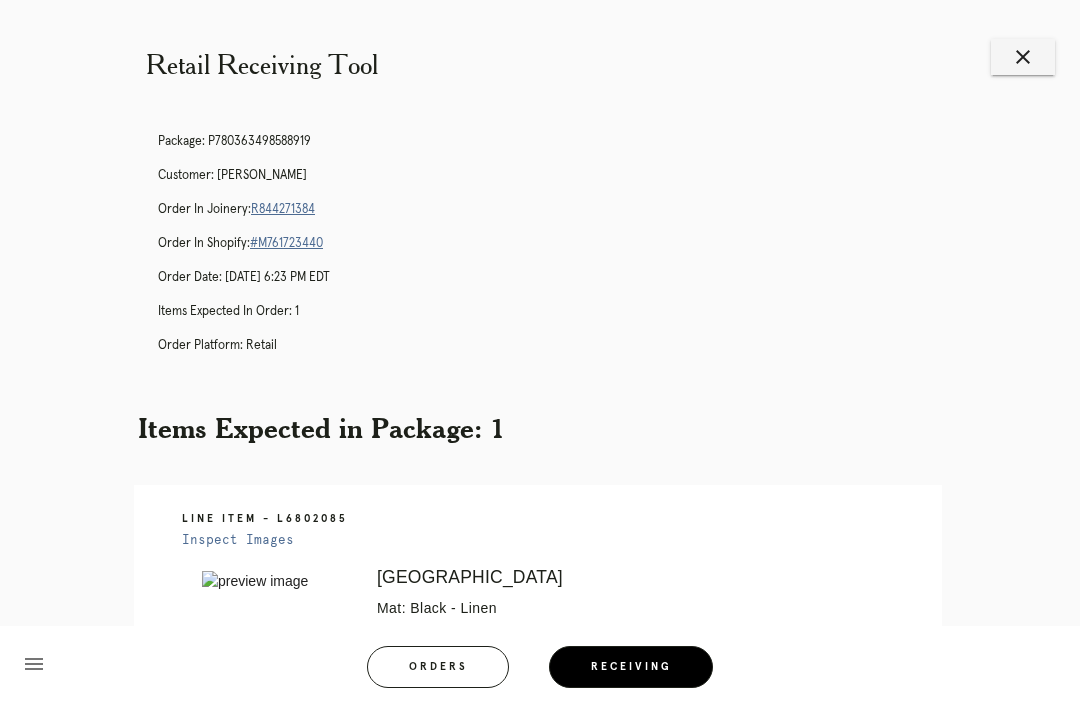 click on "Receiving" at bounding box center [631, 667] 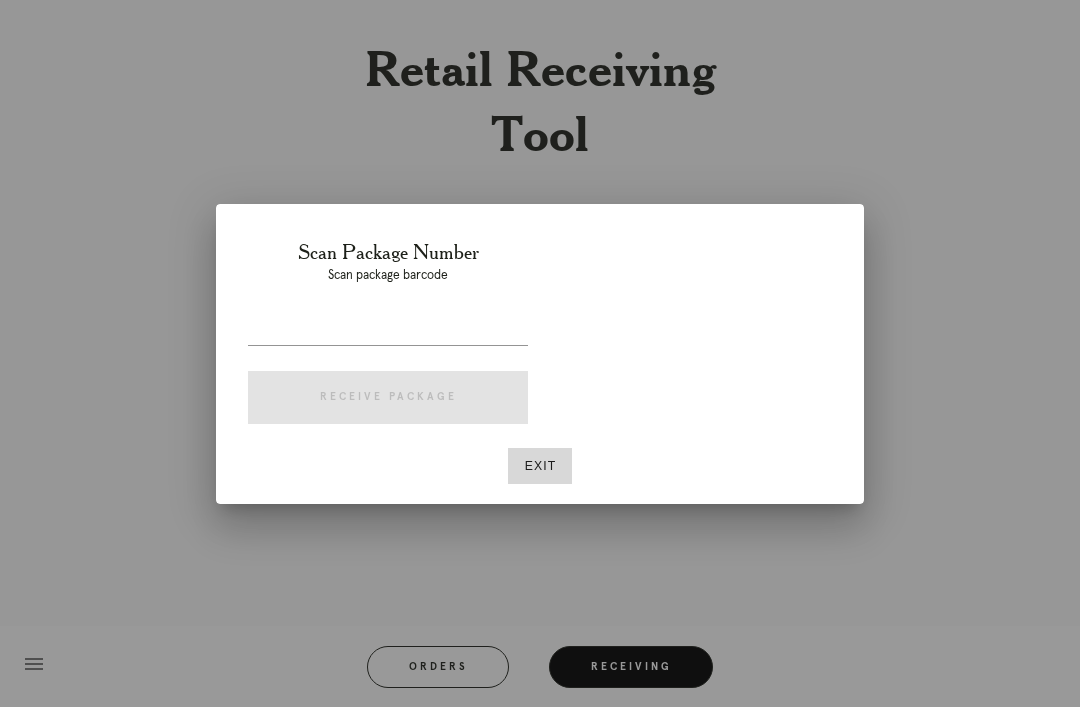 scroll, scrollTop: 0, scrollLeft: 0, axis: both 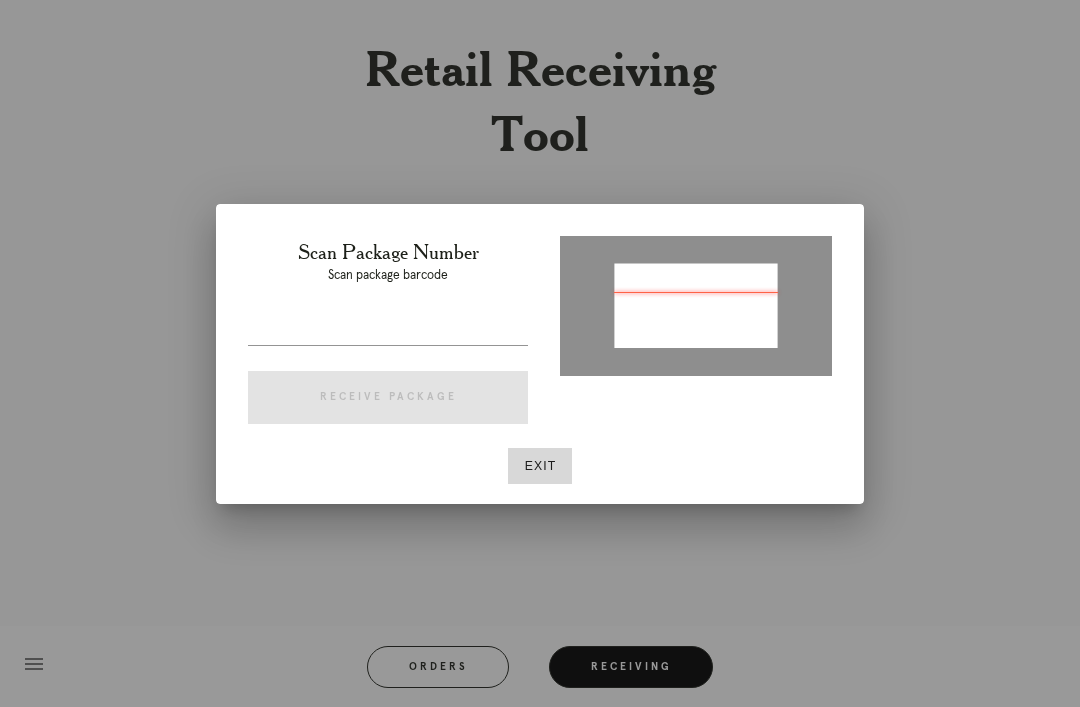 type on "P663993270577462" 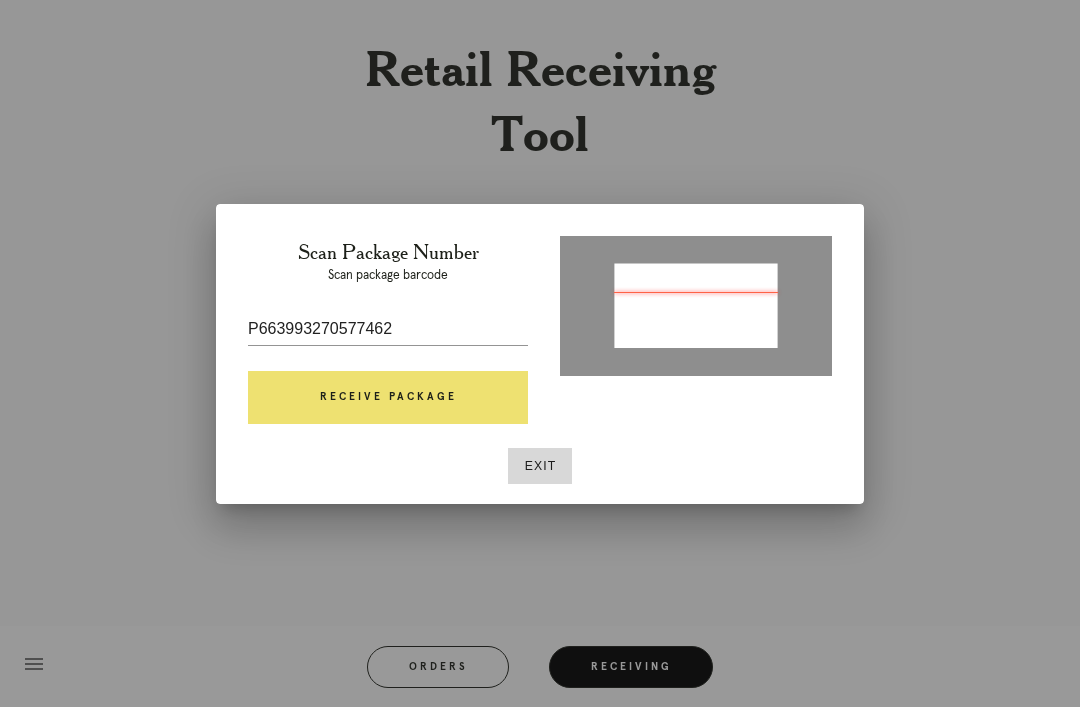 click on "Receive Package" at bounding box center (388, 398) 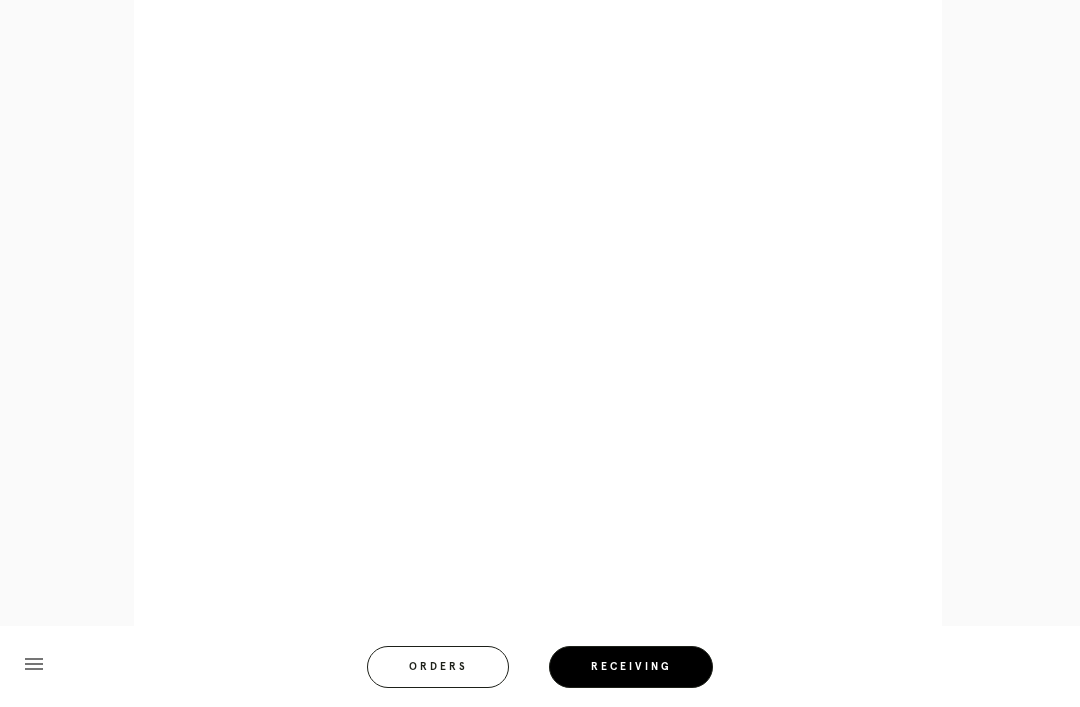 scroll, scrollTop: 928, scrollLeft: 0, axis: vertical 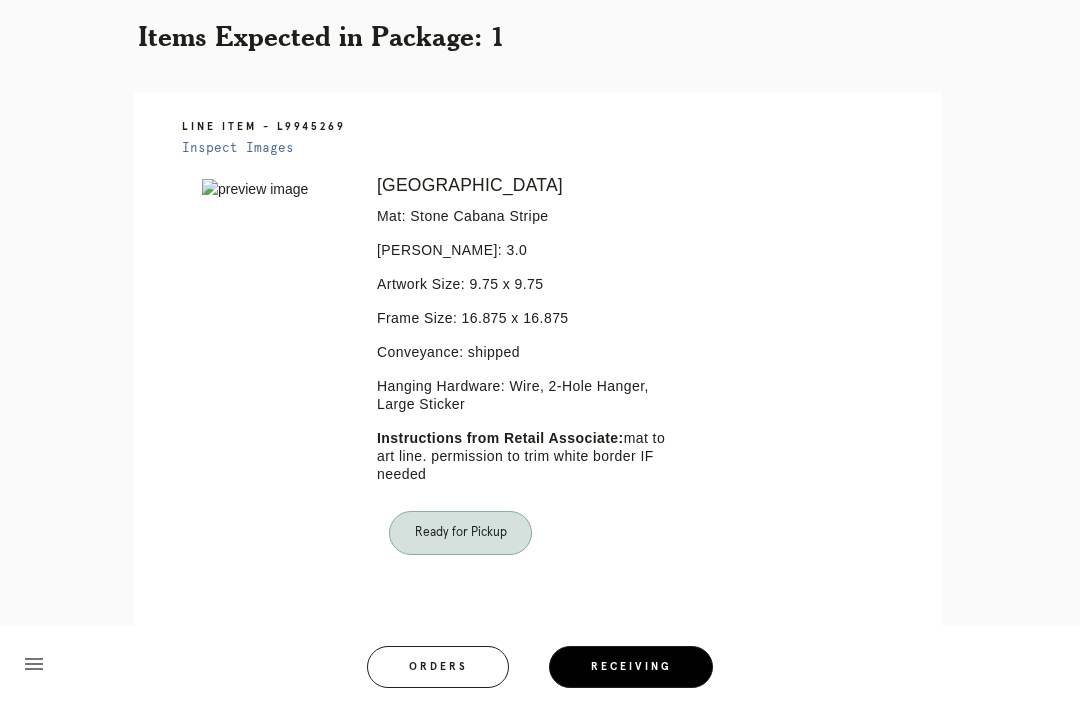 click on "Receiving" at bounding box center [631, 667] 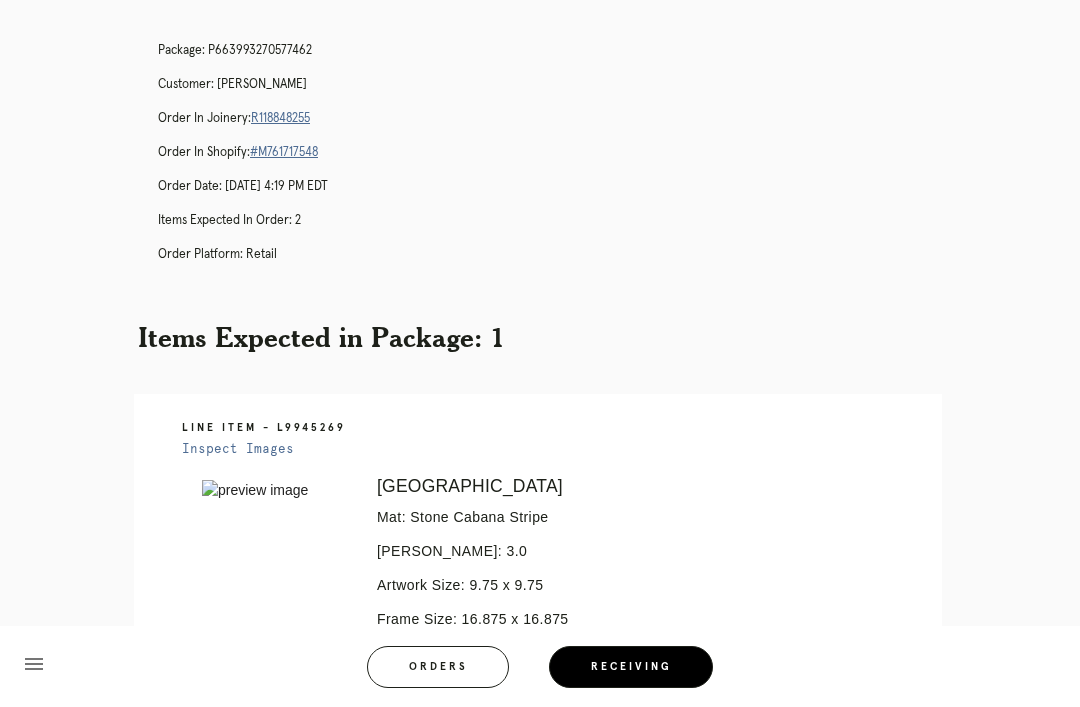 scroll, scrollTop: 0, scrollLeft: 0, axis: both 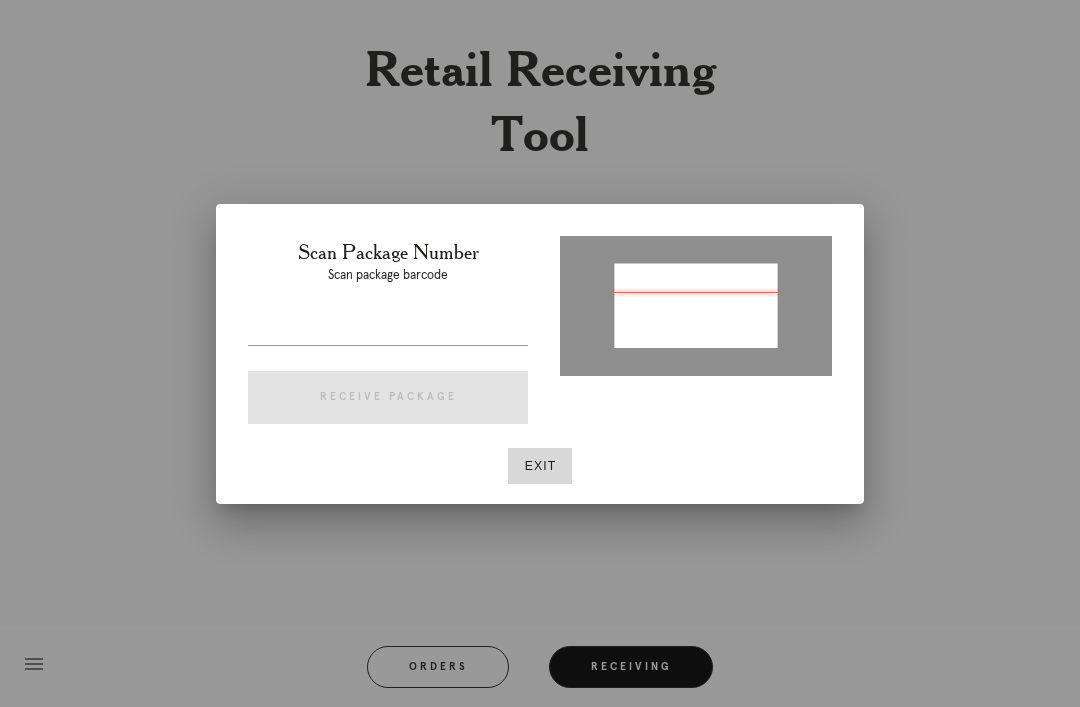 type on "P540145820250923" 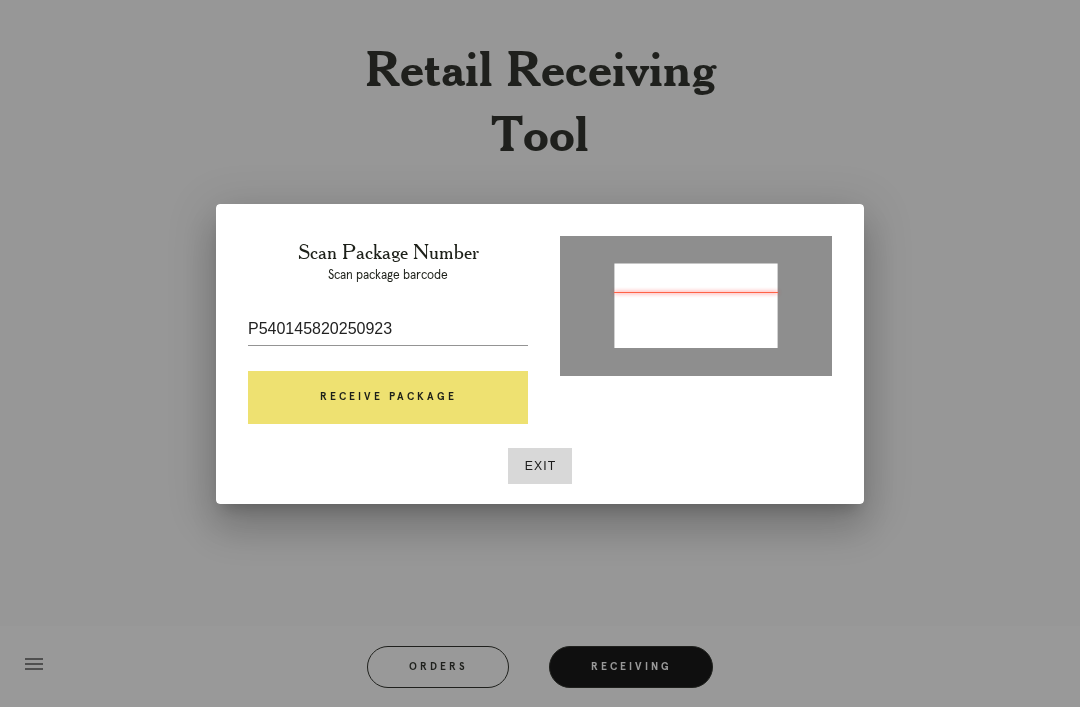 click on "Receive Package" at bounding box center [388, 398] 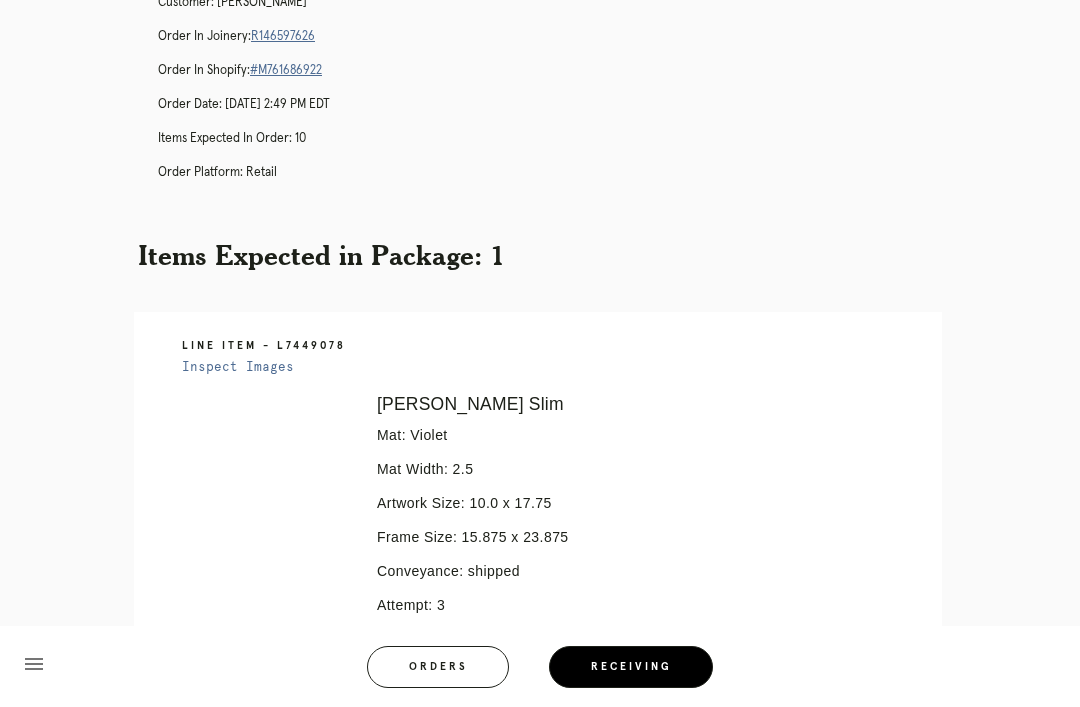 scroll, scrollTop: 0, scrollLeft: 0, axis: both 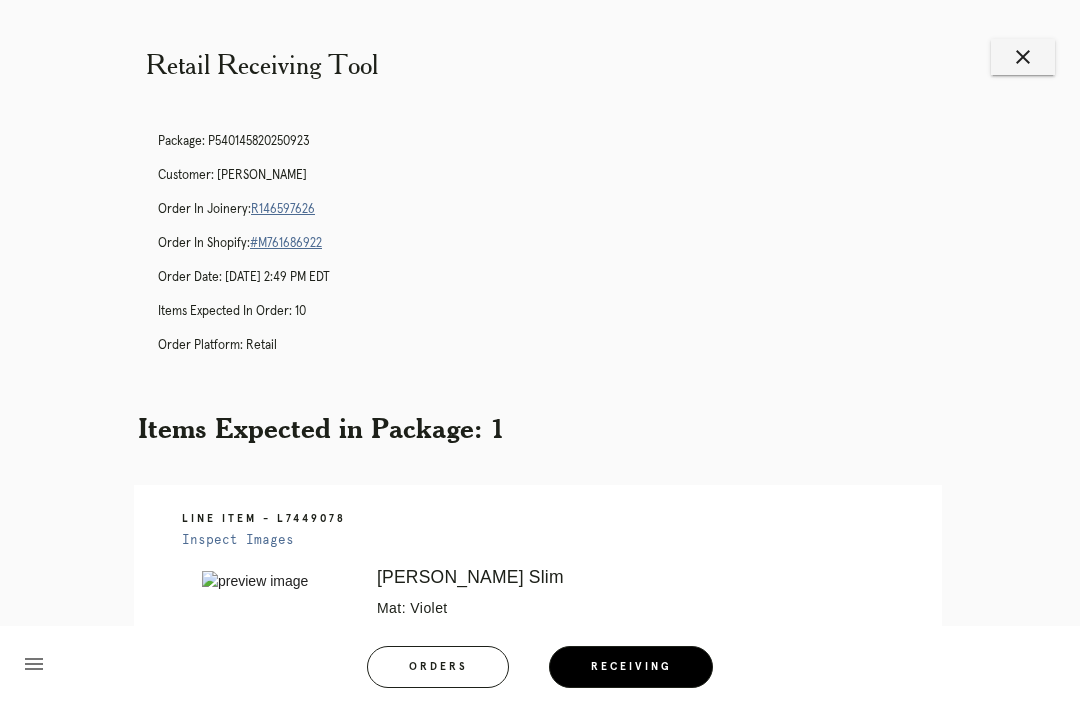 click on "R146597626" at bounding box center (283, 209) 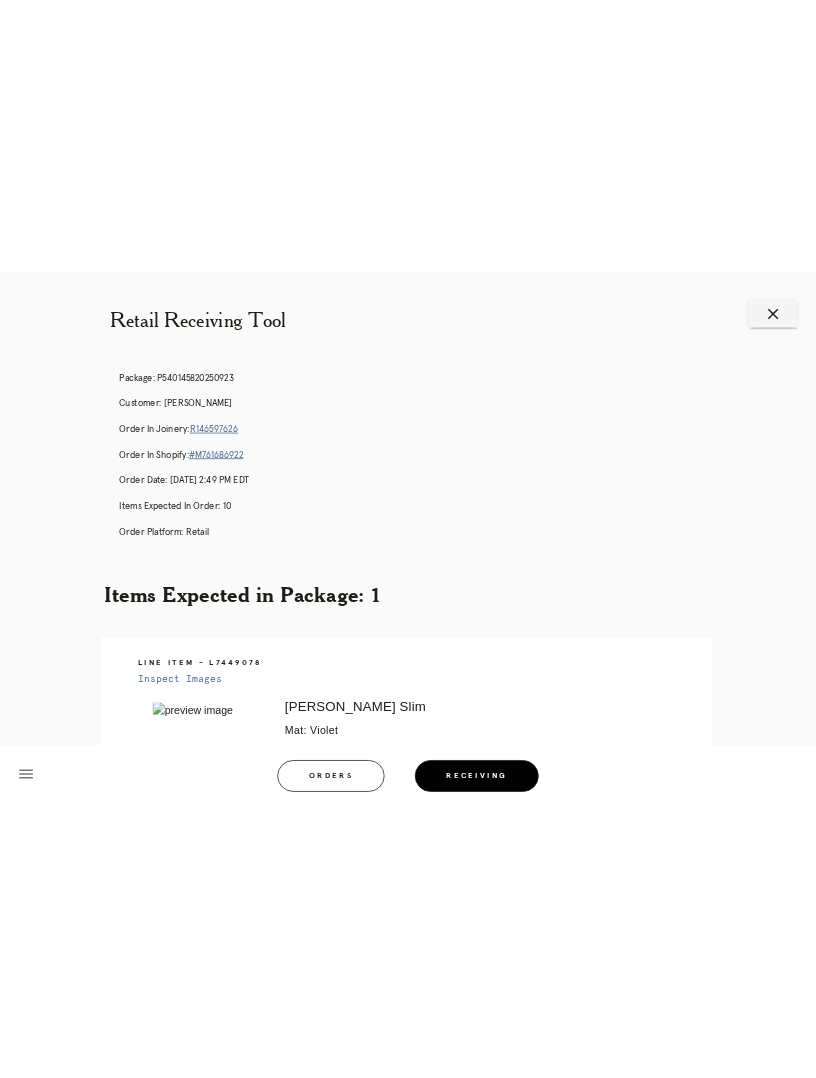 scroll, scrollTop: 0, scrollLeft: 0, axis: both 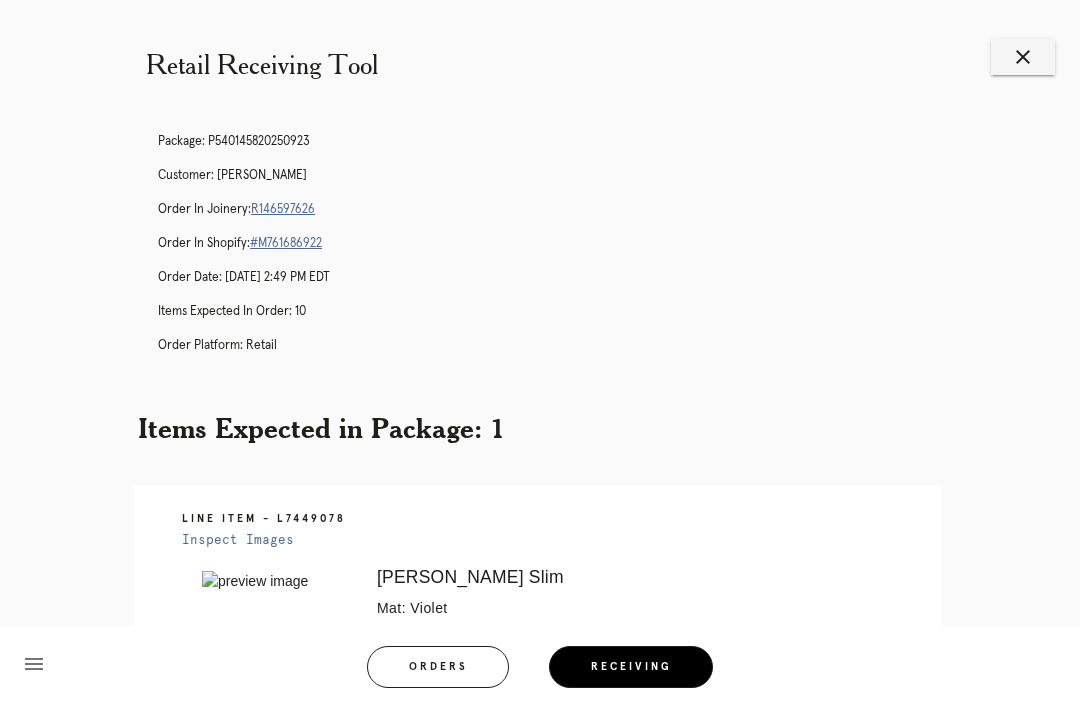 click on "Retail Receiving Tool   close   Package: P540145820250923   Customer: Alice Hefner
Order in Joinery:
R146597626
Order in Shopify:
#M761686922
Order Date:
05/09/2025  2:49 PM EDT
Items Expected in Order: 10   Order Platform: retail     Items Expected in Package:  1
Line Item - L7449078
Inspect Images
Error retreiving frame spec #9655762
Mercer Slim
Mat: Violet
Mat Width: 2.5
Artwork Size:
10.0
x
17.75
Frame Size:
15.875
x
23.875
Conveyance: shipped
Attempt: 3
Hanging Hardware: Wire, 2-Hole Hanger, Large Sticker
Instructions from Customer Service:
PRO NOTE: leave .25" reveal all around. 2.5" top mat. do no trim. TR 5.18
Return Instructions:" at bounding box center [540, 663] 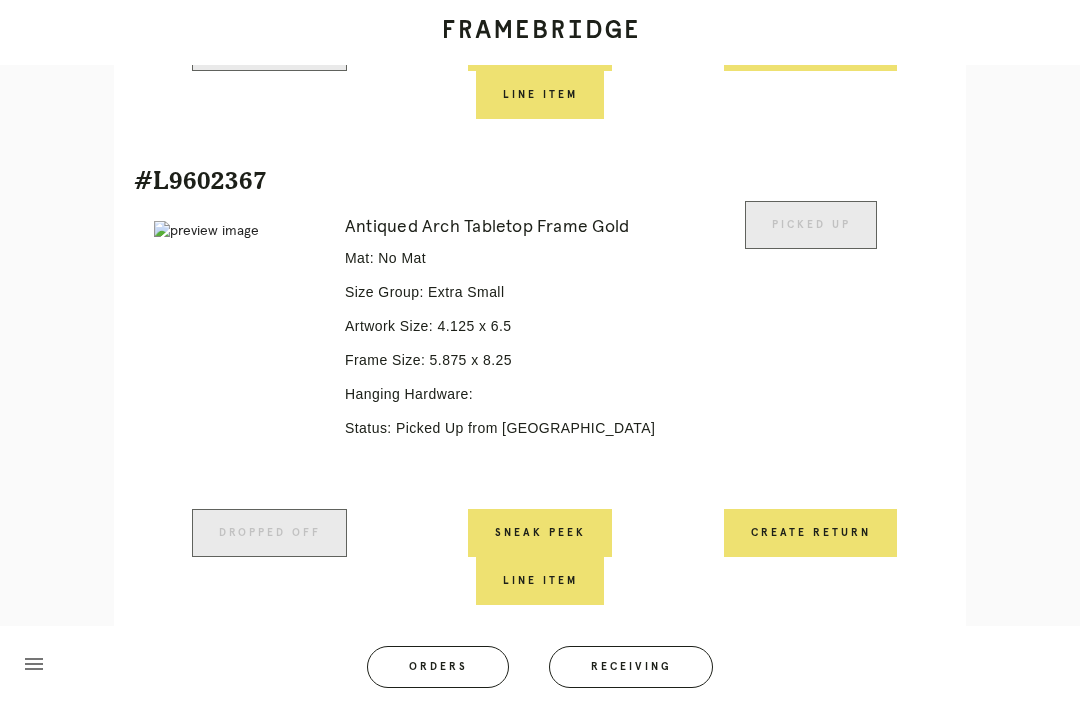 scroll, scrollTop: 3148, scrollLeft: 0, axis: vertical 